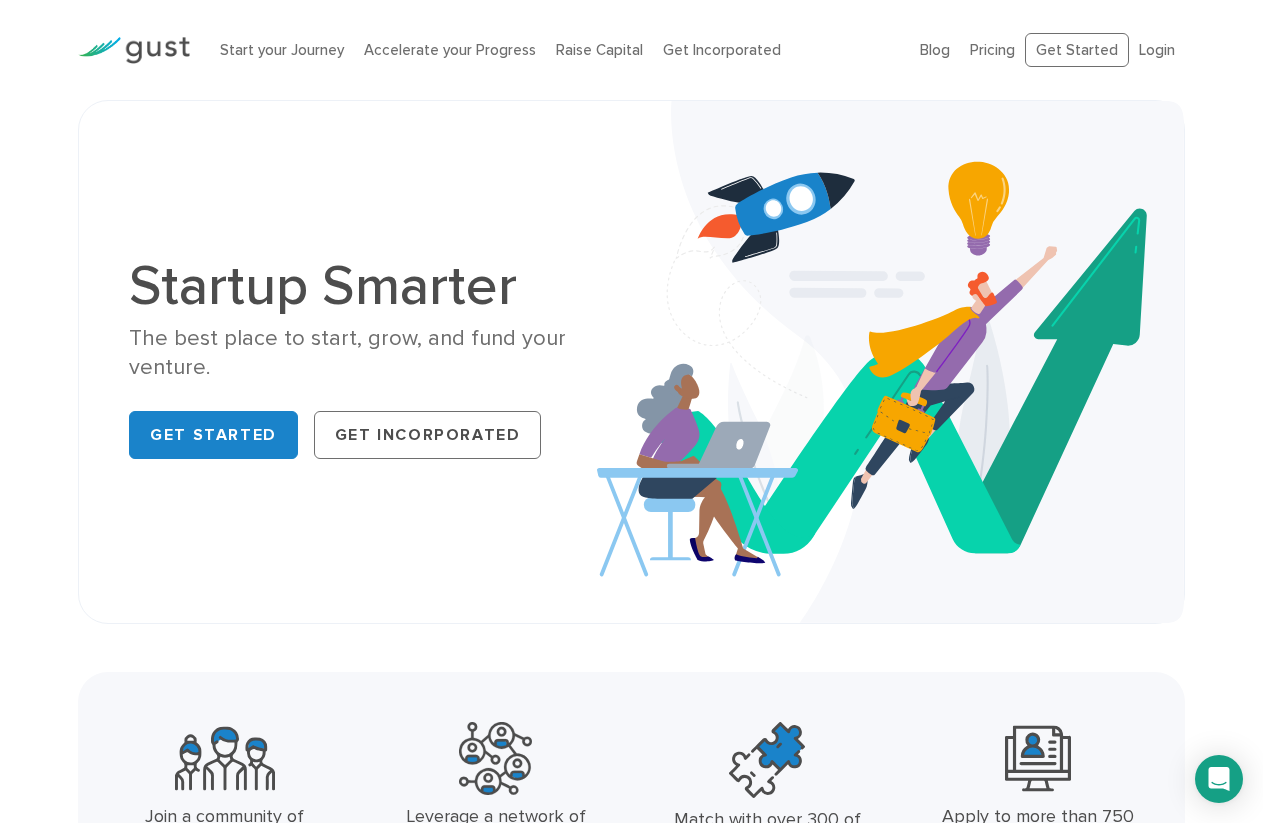 scroll, scrollTop: 0, scrollLeft: 0, axis: both 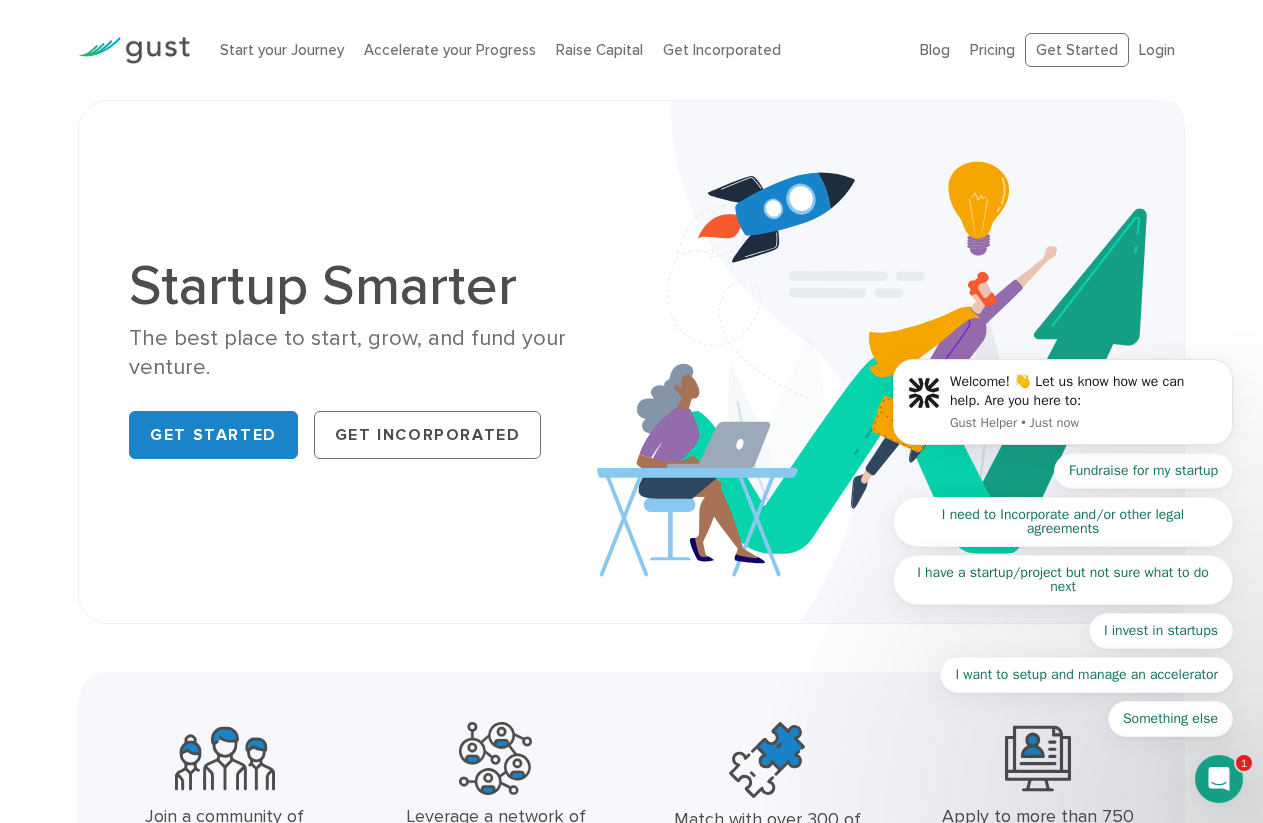 click on "Welcome! 👋 Let us know how we can help. Are you here to: Gust Helper • Just now Fundraise for my startup I need to Incorporate and/or other legal agreements I have a startup/project but not sure what to do next I invest in startups I want to setup and manage an accelerator Something else" at bounding box center [1063, 49] 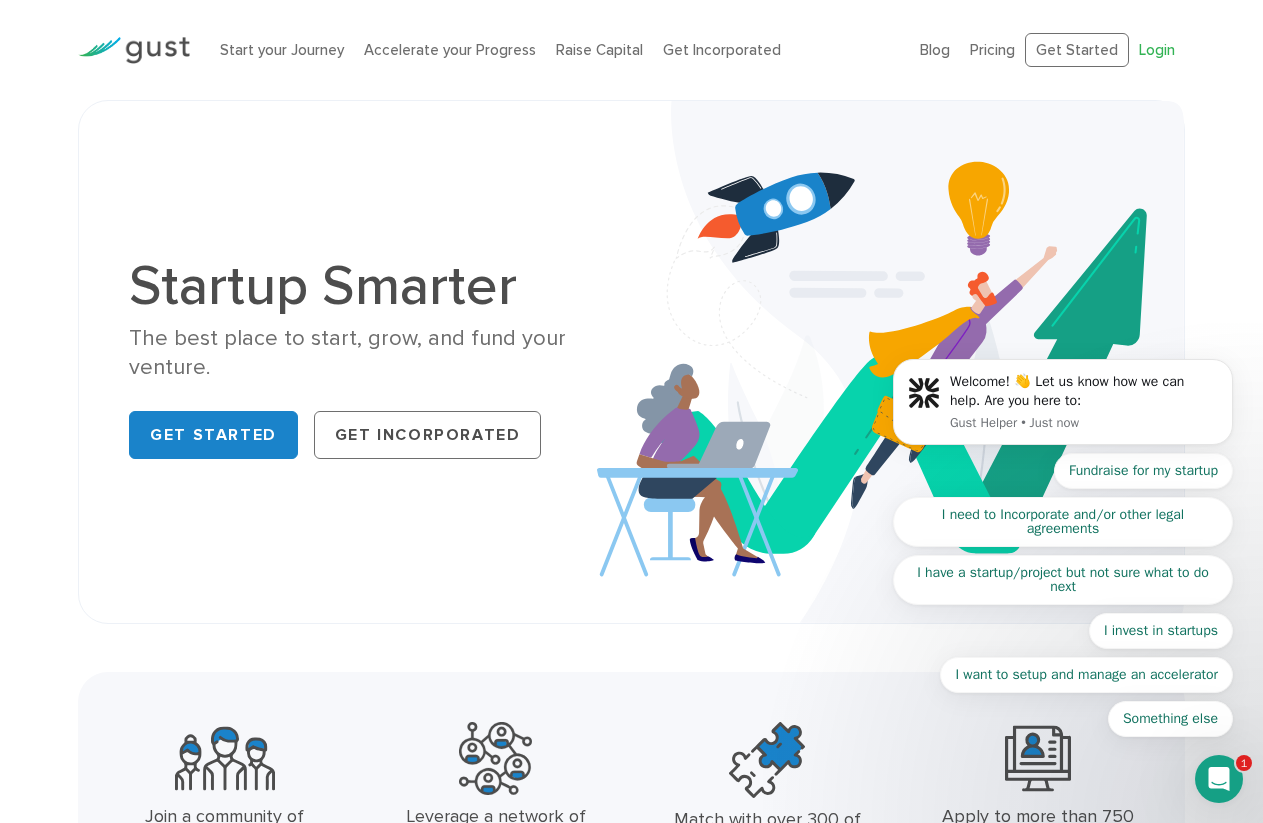click on "Login" at bounding box center (1157, 50) 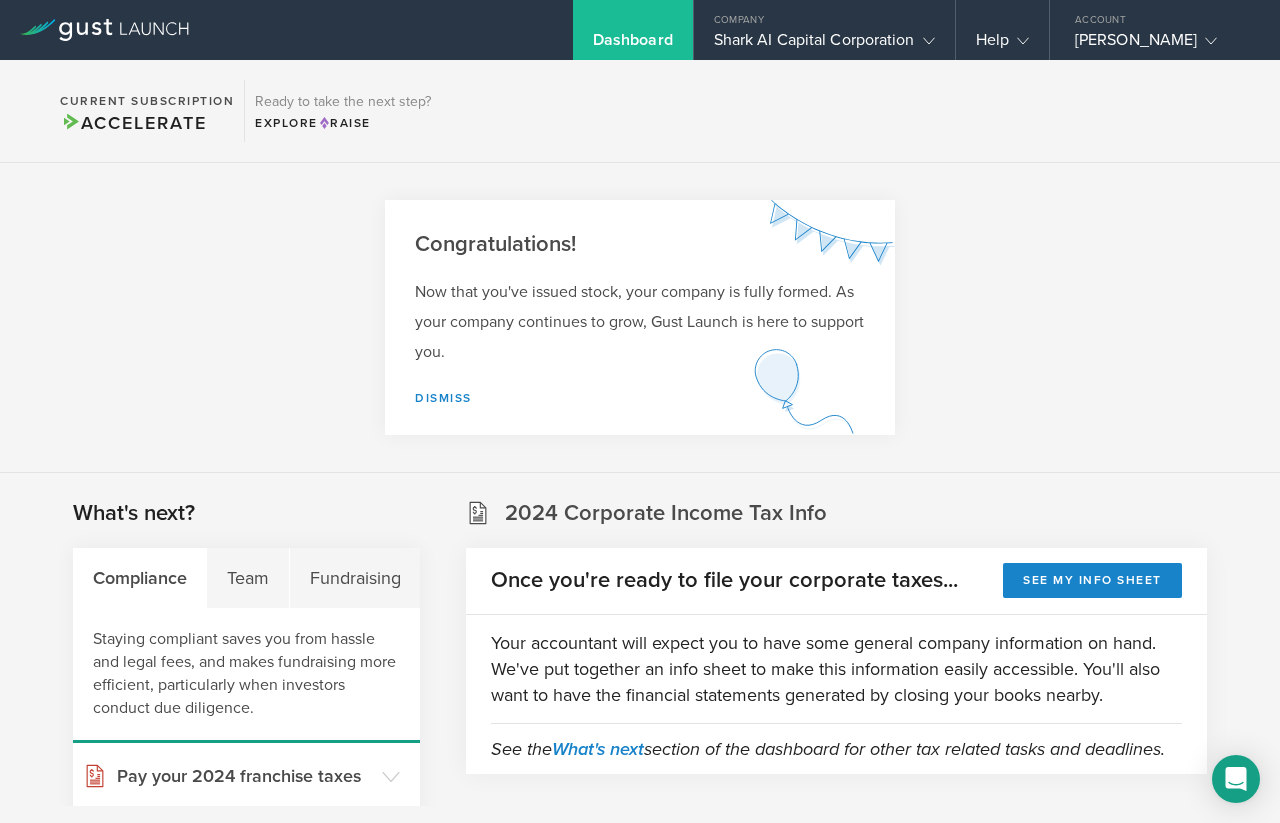 scroll, scrollTop: 0, scrollLeft: 0, axis: both 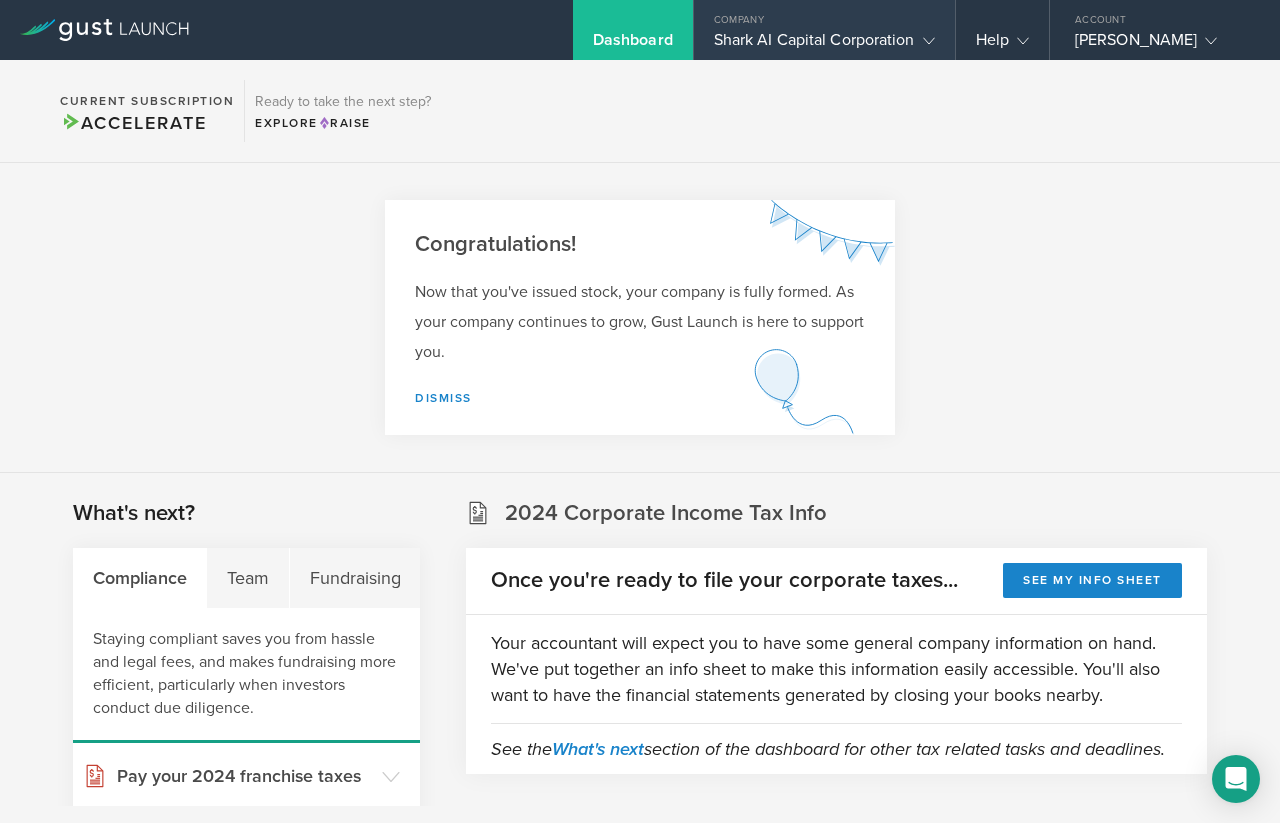 click on "Shark AI Capital Corporation" at bounding box center [824, 45] 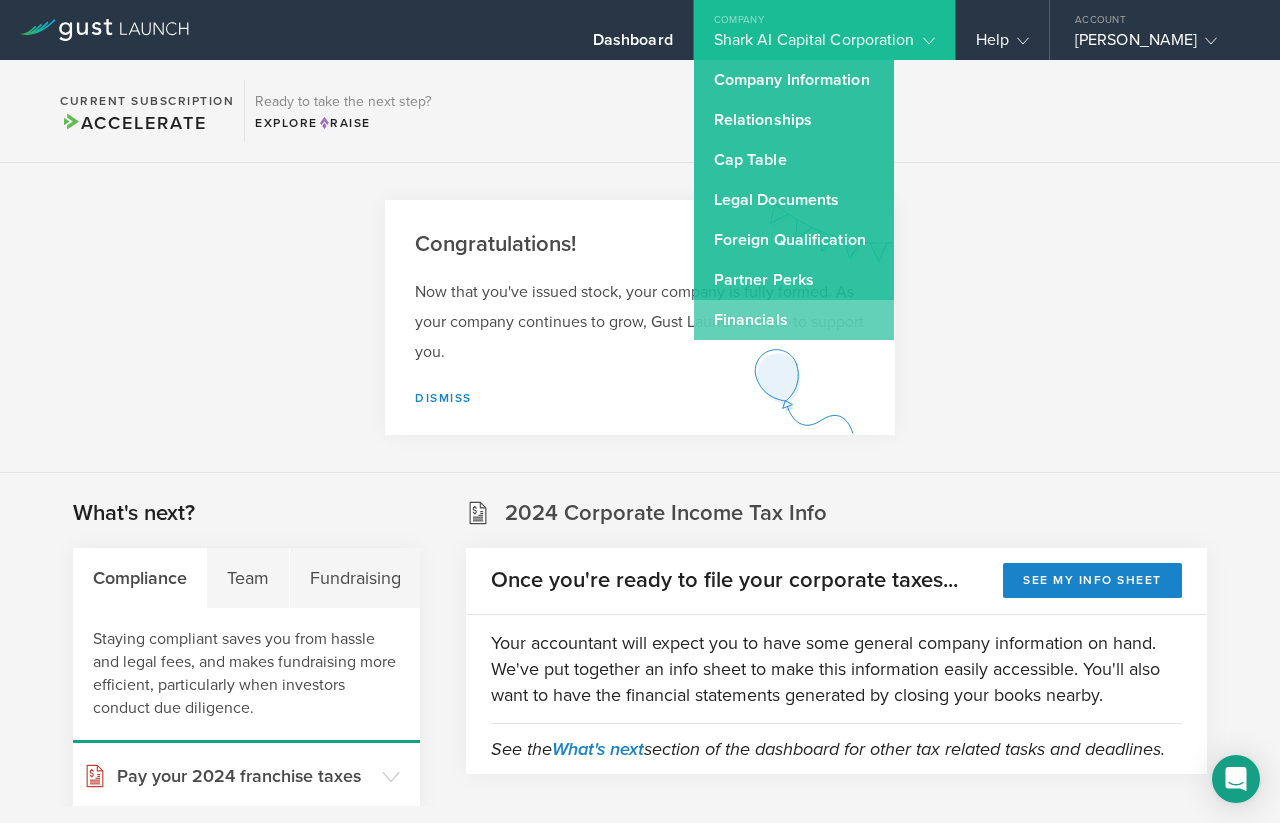 click on "Financials" at bounding box center (794, 320) 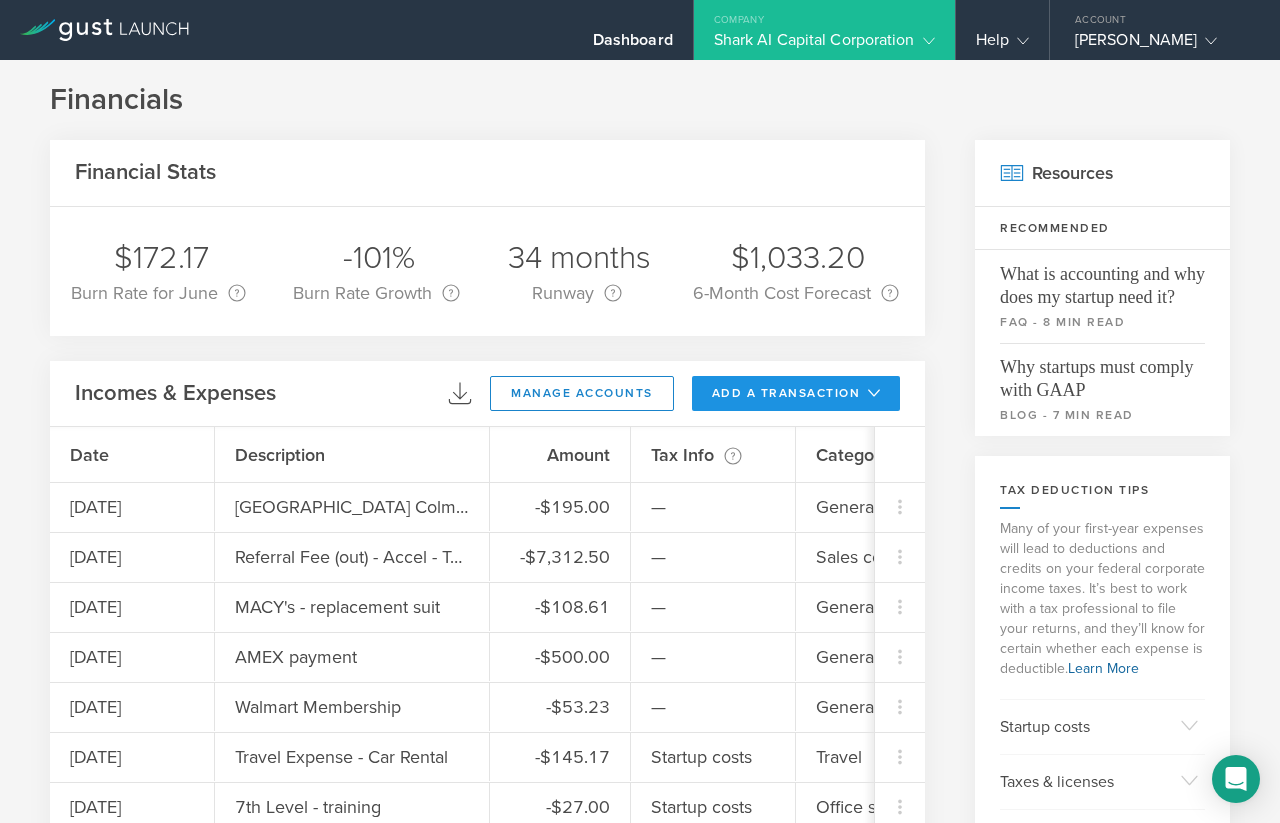 click on "add a transaction" at bounding box center [796, 393] 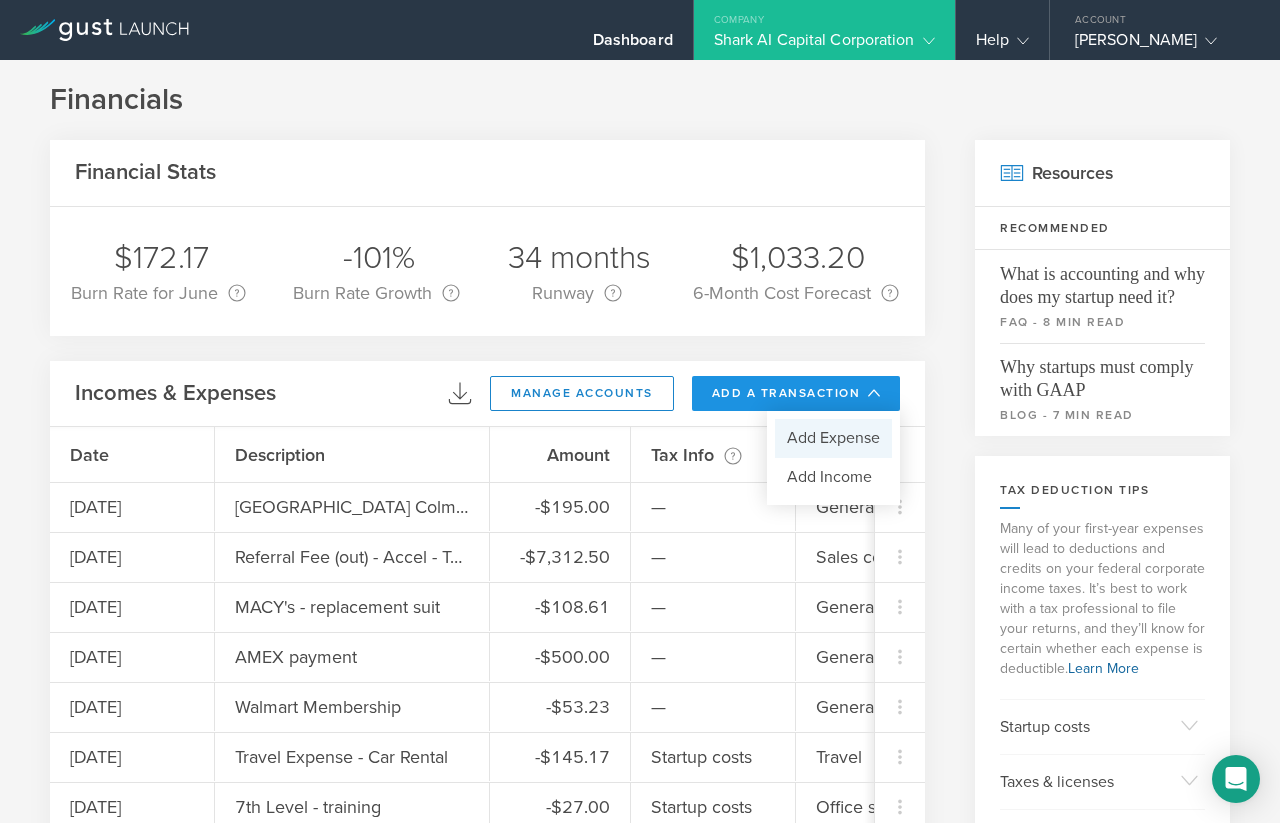 click on "Add Expense" at bounding box center (833, 438) 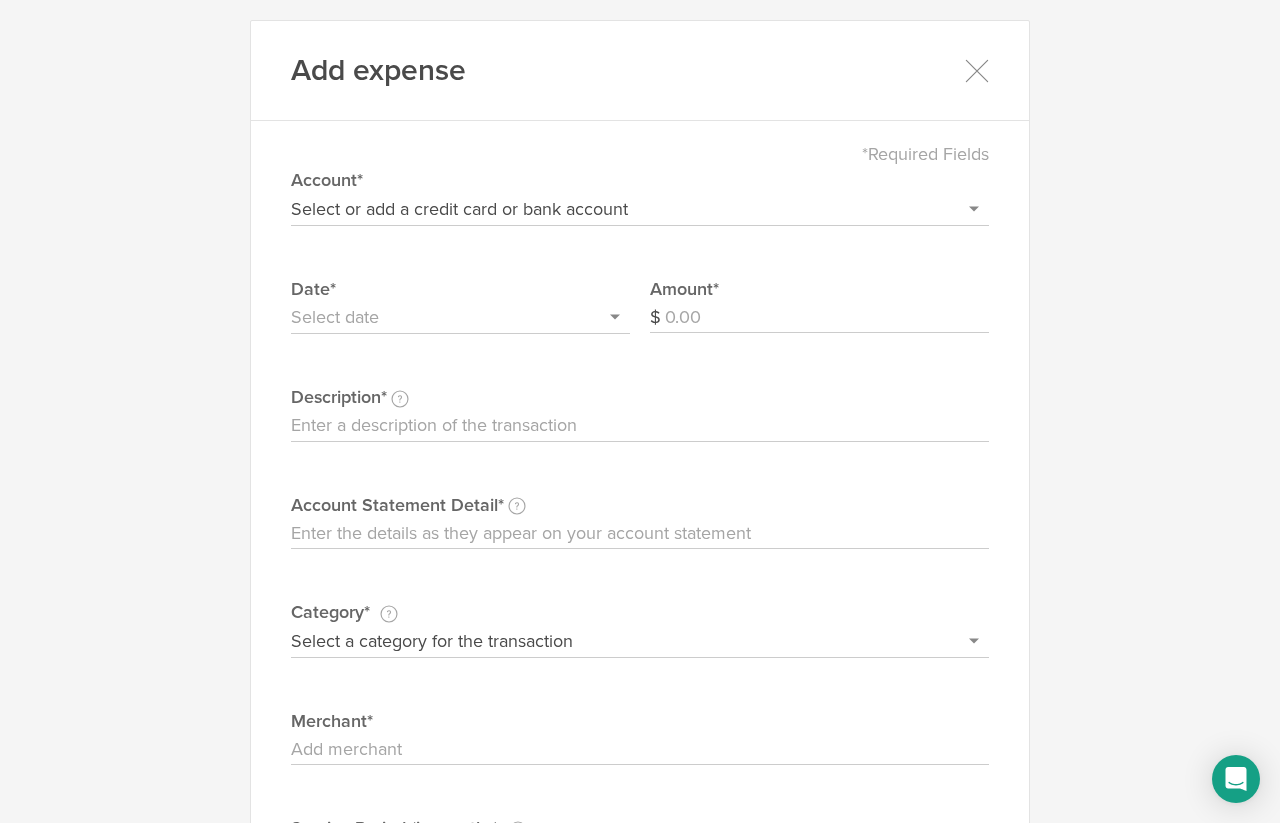 click on "Select or add a credit card or bank account Visa - 7587 BOFA Cash Reward PayPal Account [PERSON_NAME]'s Visa - 2022 NOVO PW Personal DDA Shark Ai Amex + Add a new account" at bounding box center [640, 209] 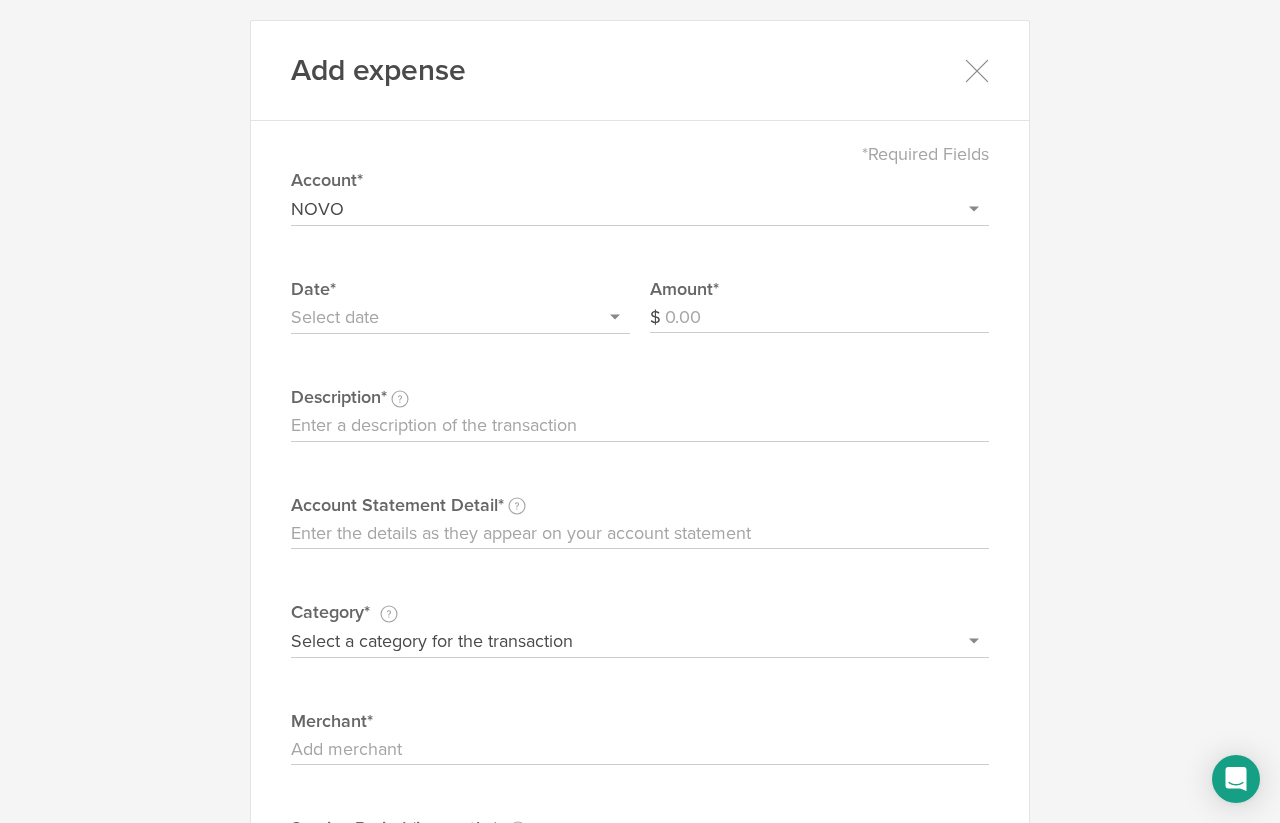 click on "NOVO" at bounding box center (0, 0) 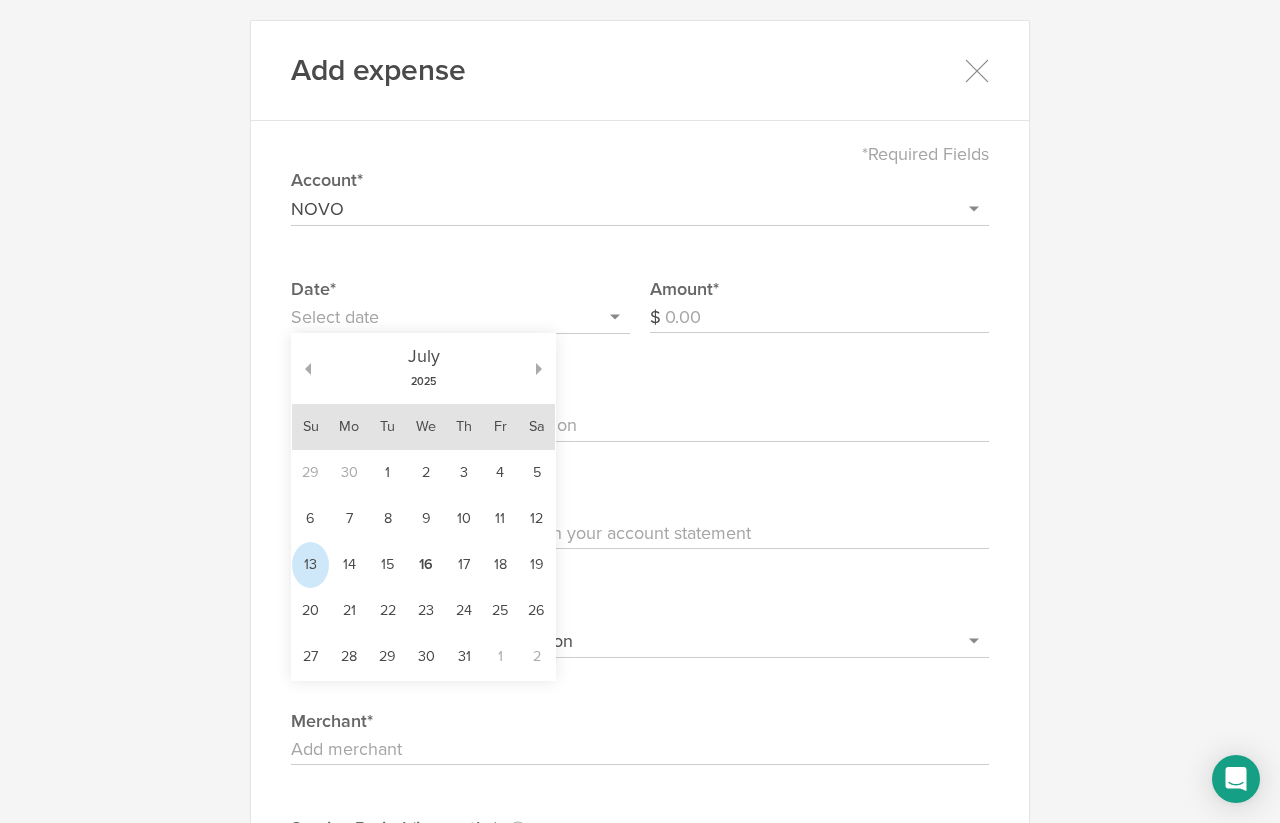 click on "13" at bounding box center (310, 565) 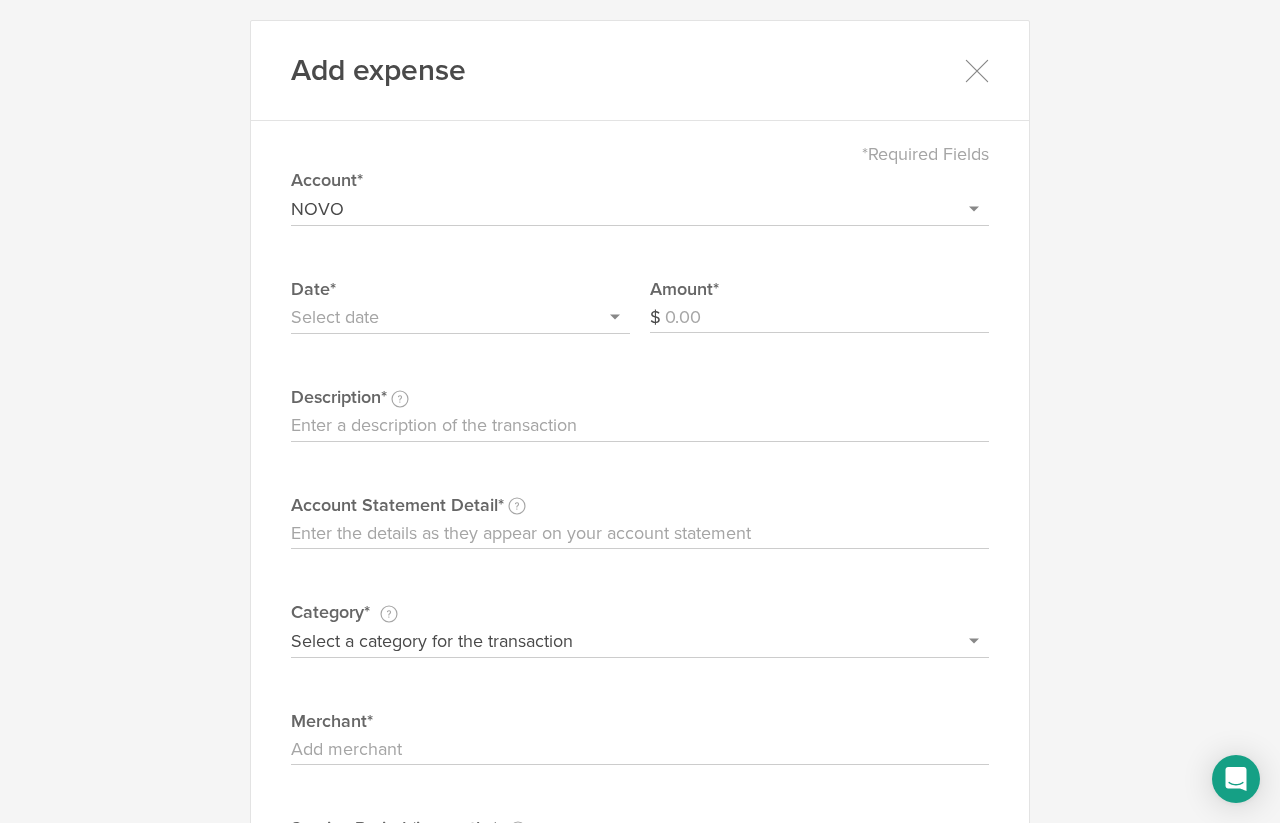 type on "[DATE]" 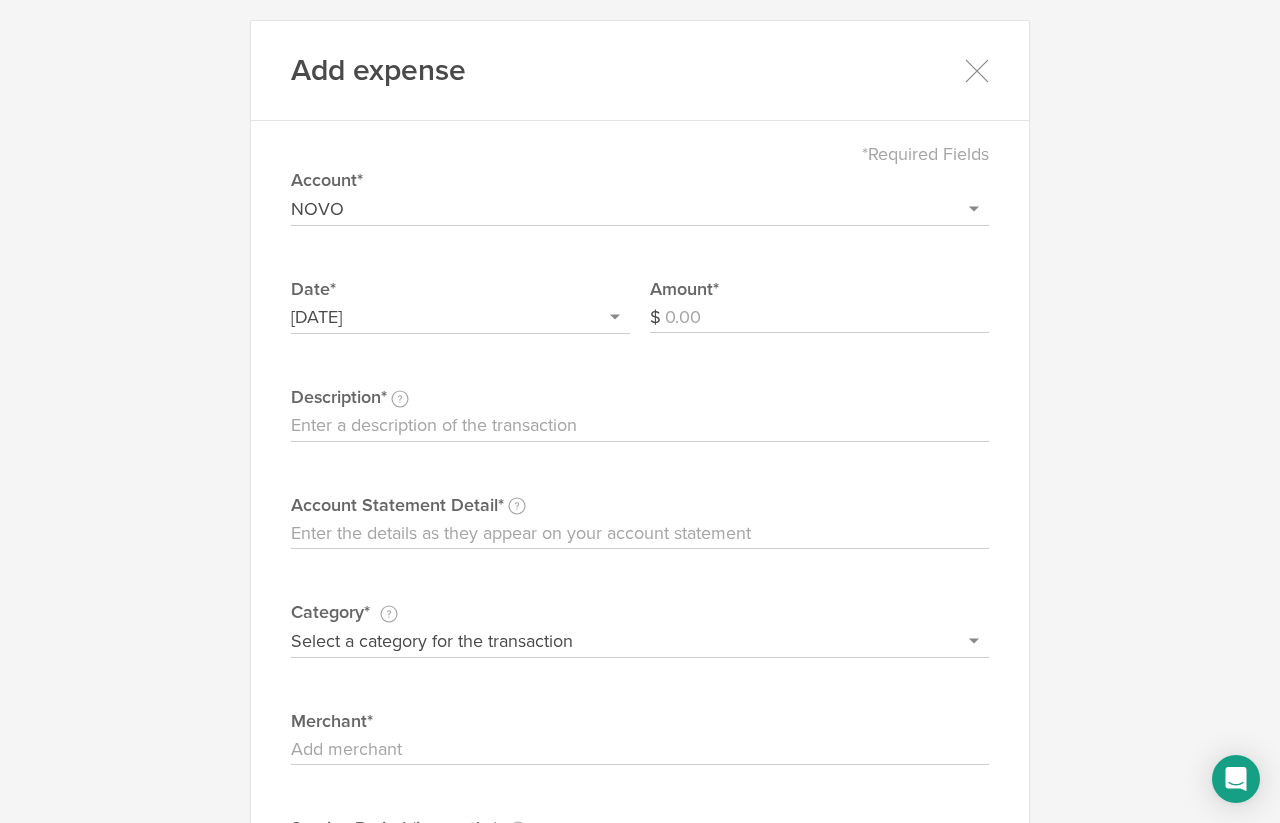 click on "Amount" at bounding box center [827, 318] 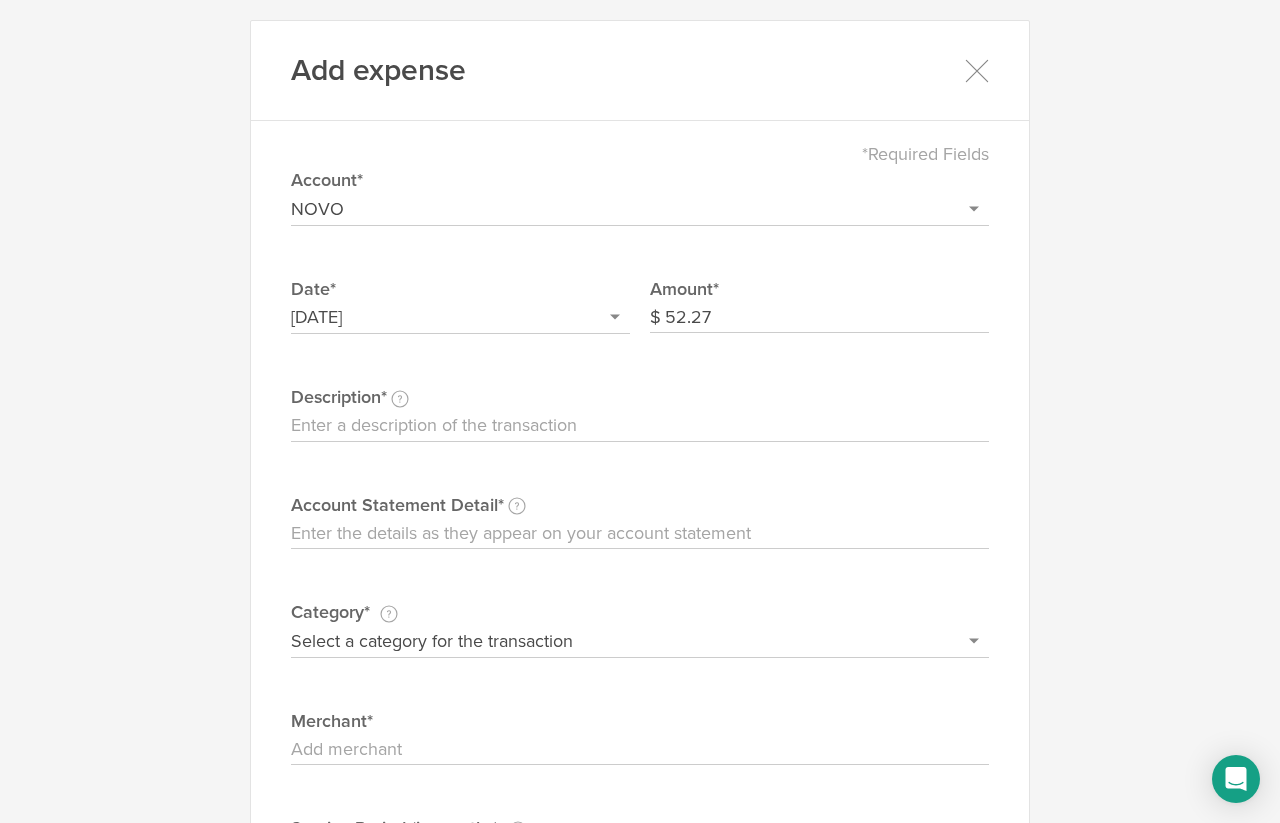 type on "52.27" 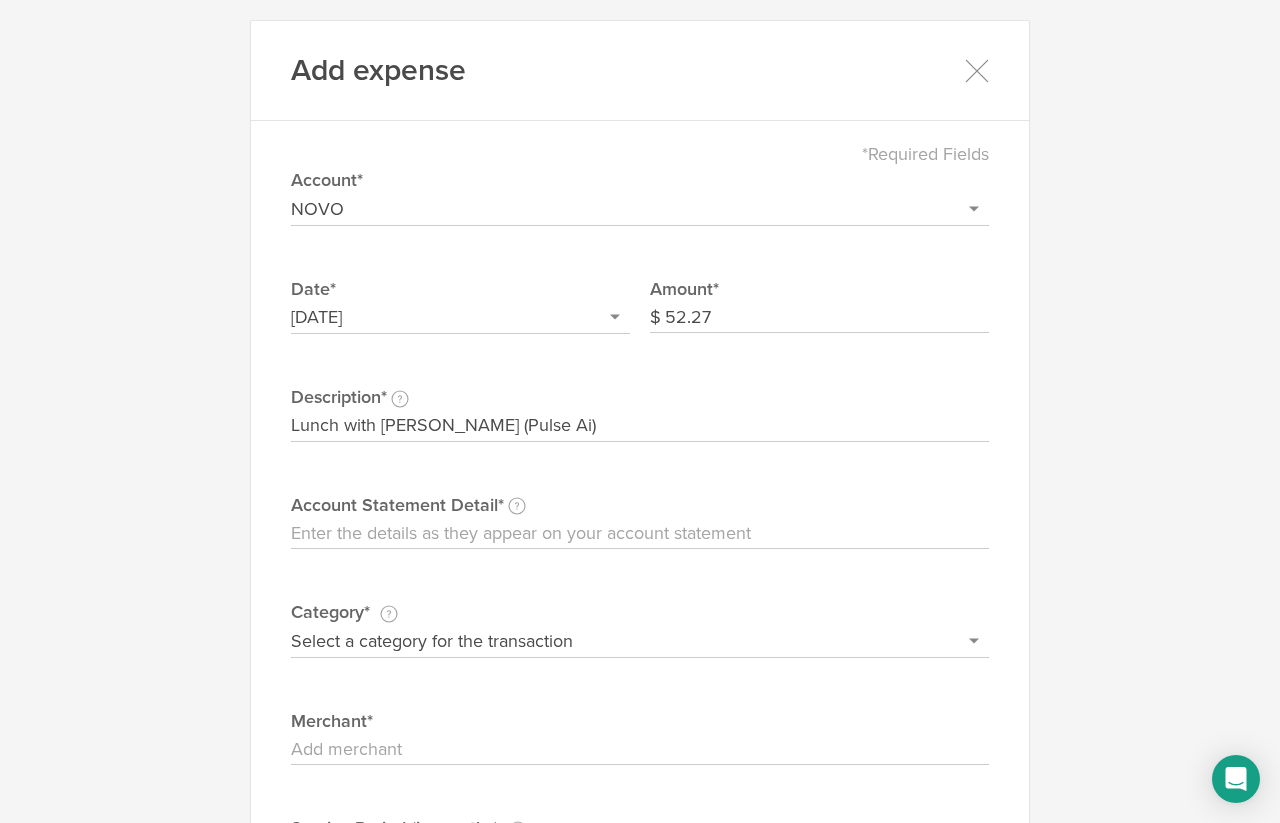 drag, startPoint x: 521, startPoint y: 432, endPoint x: 253, endPoint y: 425, distance: 268.0914 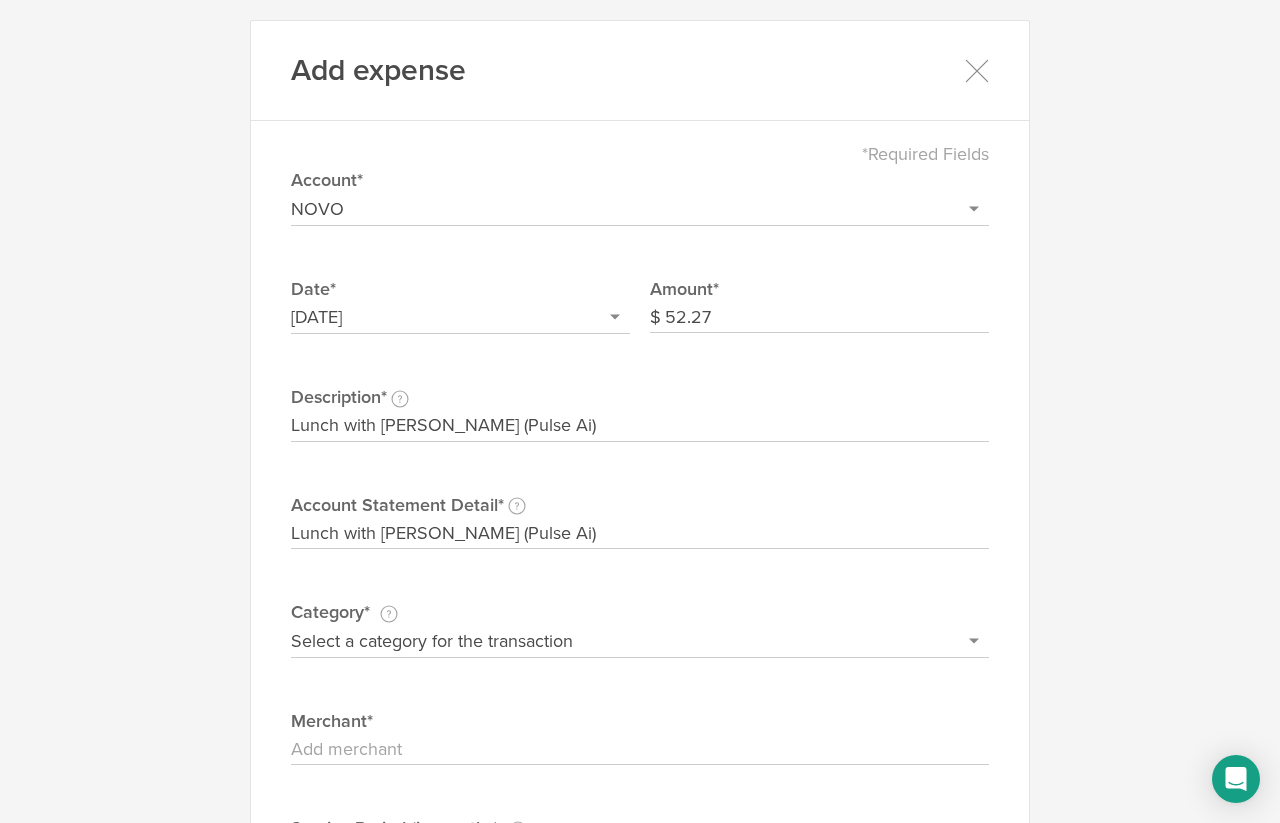 type on "Lunch with [PERSON_NAME] (Pulse Ai)" 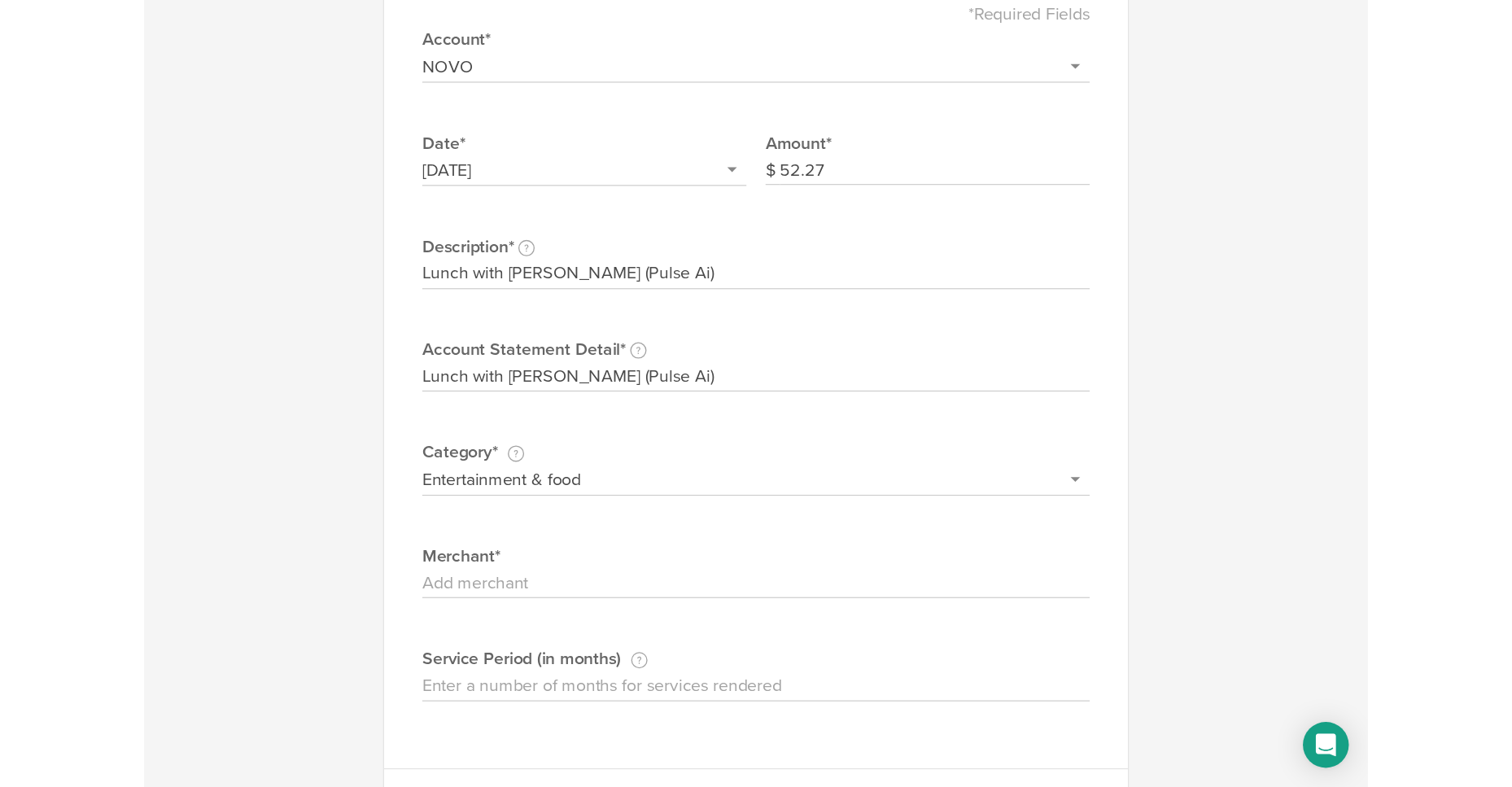 scroll, scrollTop: 206, scrollLeft: 0, axis: vertical 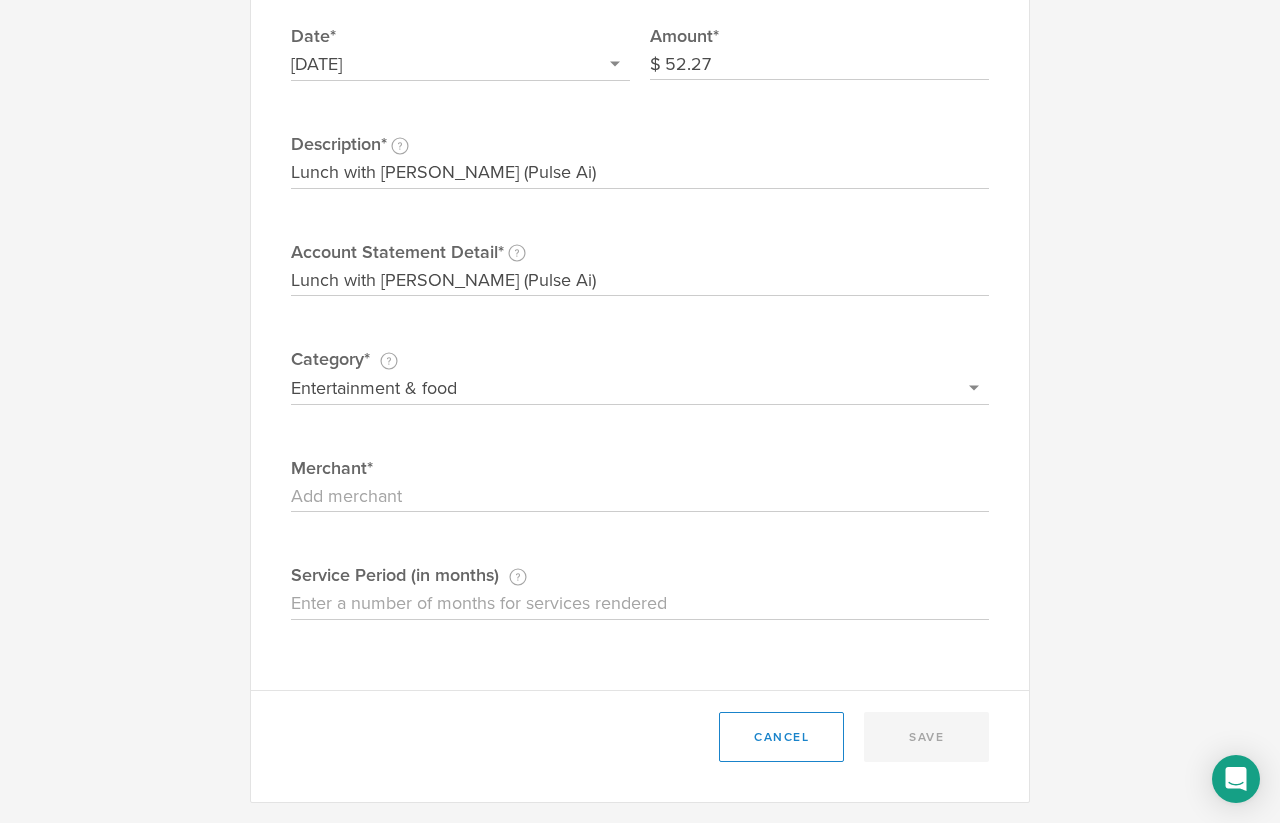 click on "Merchant" at bounding box center (640, 497) 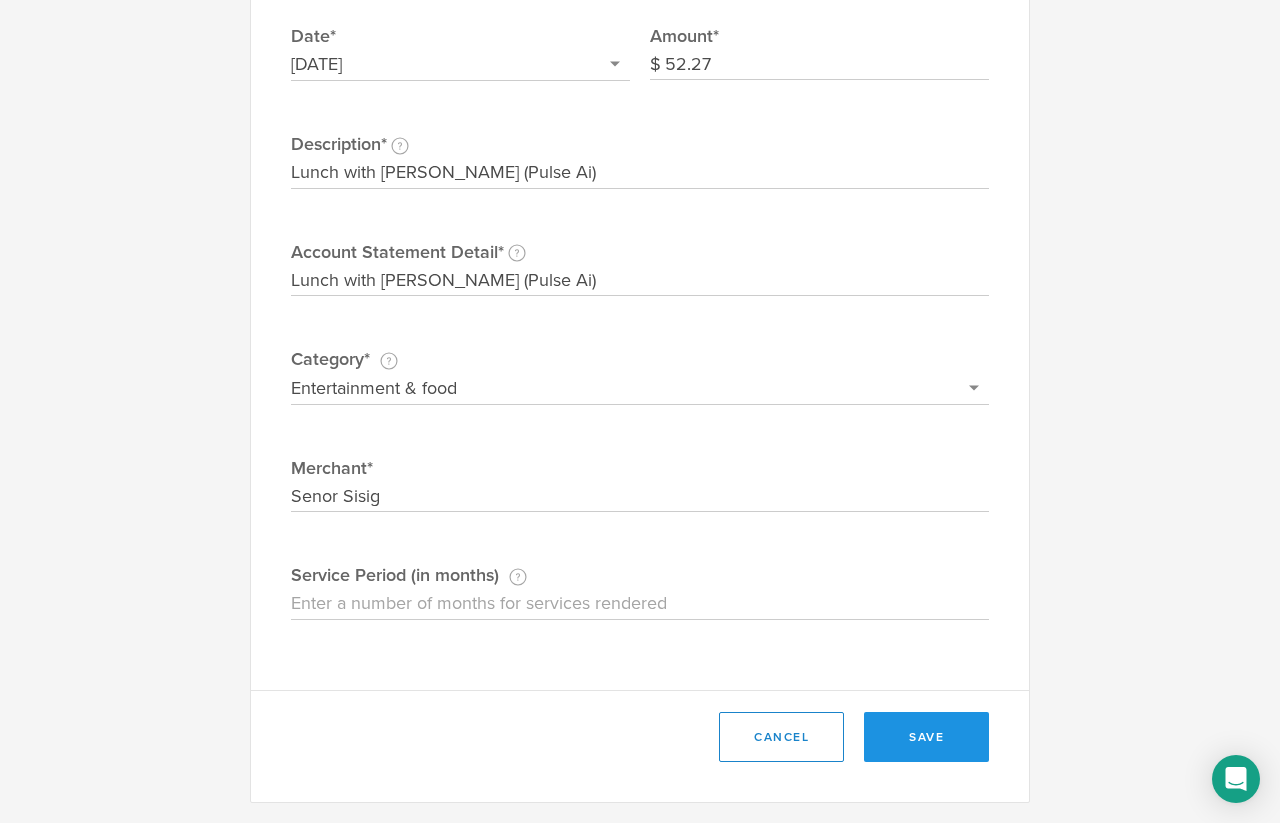type on "Senor Sisig" 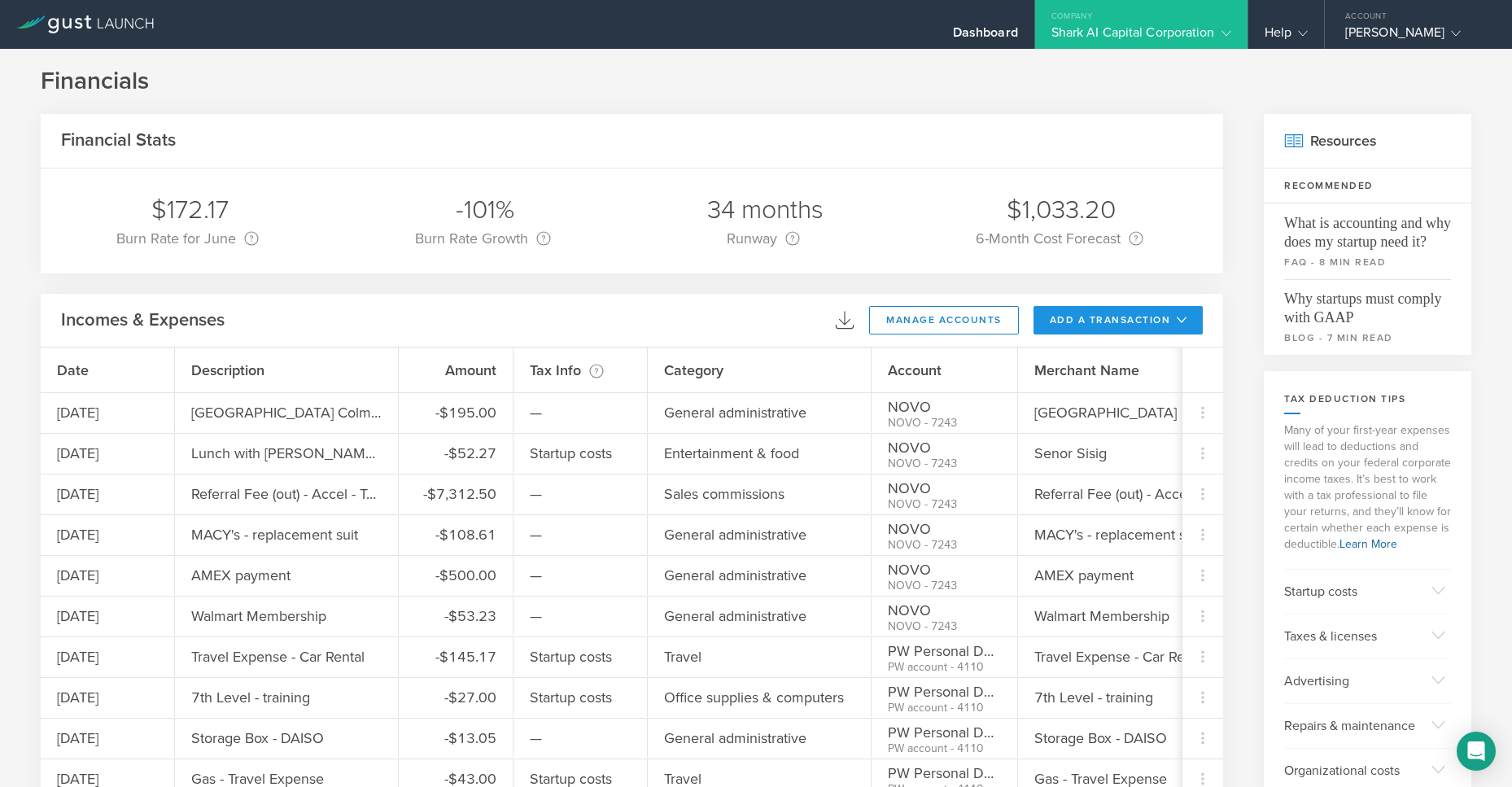 click on "add a transaction" at bounding box center (1118, 320) 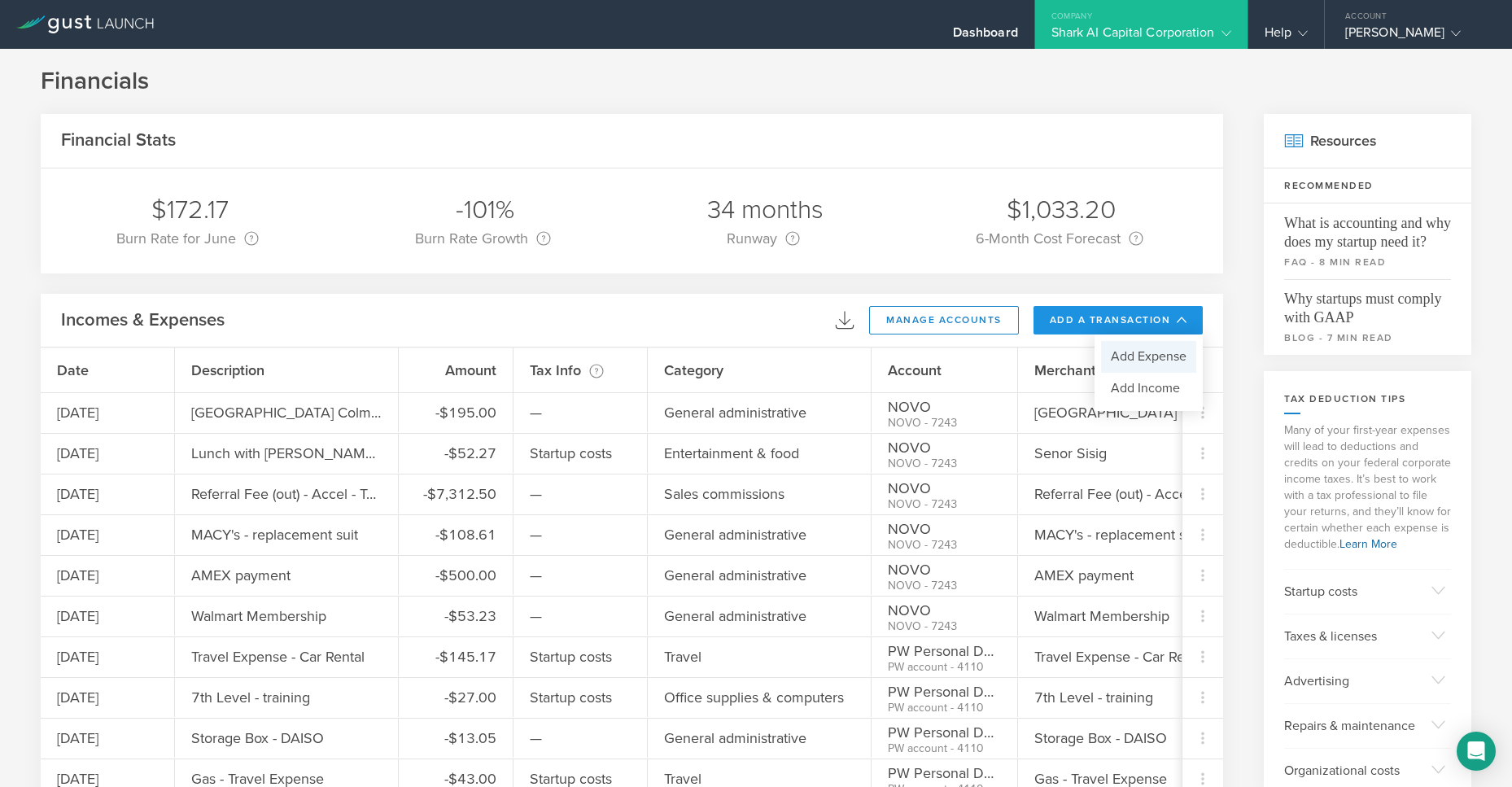 click on "Add Expense" at bounding box center (1148, 356) 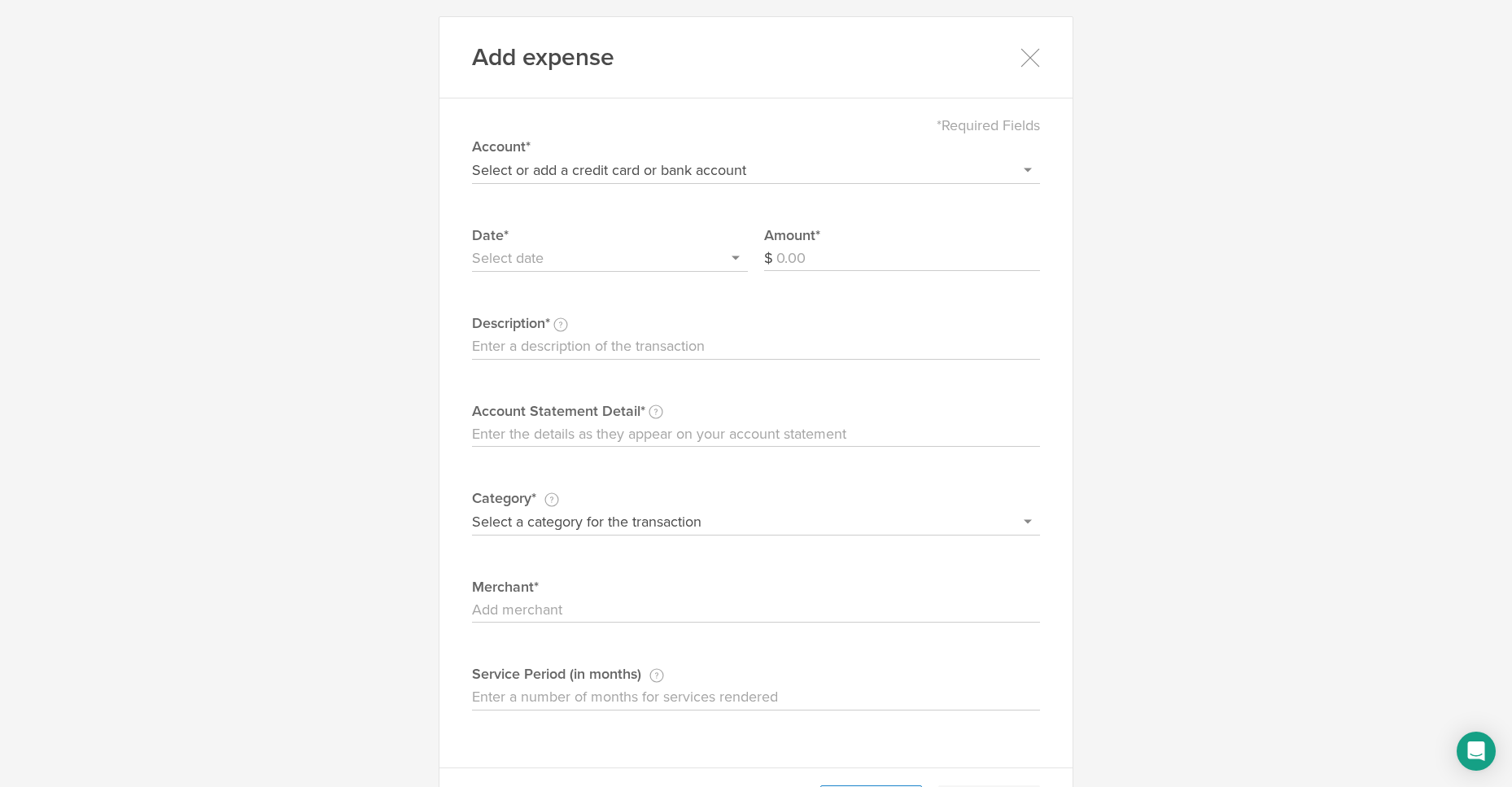 click on "Select or add a credit card or bank account Visa - 7587 BOFA Cash Reward PayPal Account [PERSON_NAME]'s Visa - 2022 NOVO PW Personal DDA Shark Ai Amex + Add a new account" at bounding box center (756, 170) 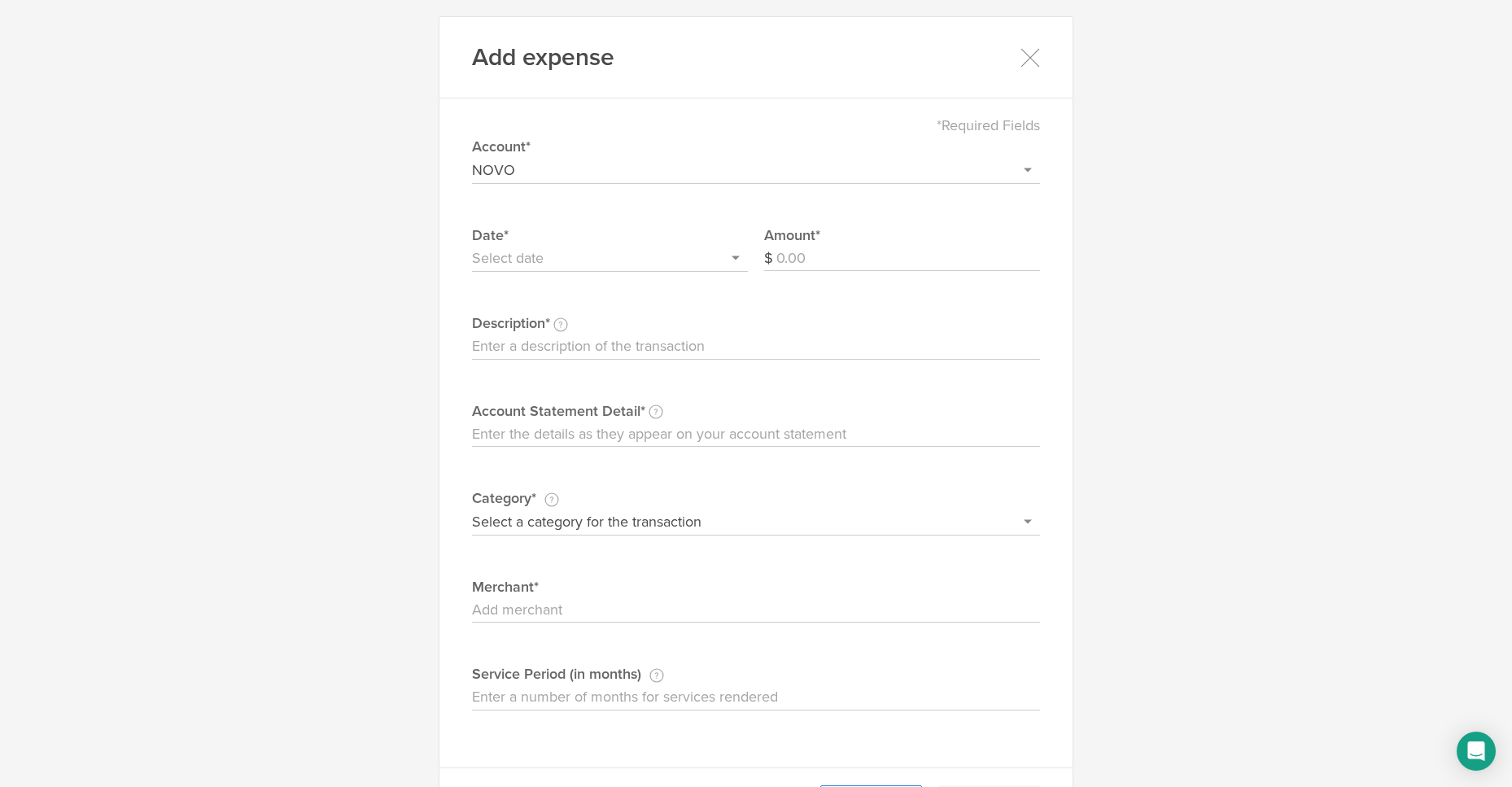 click on "NOVO" at bounding box center [0, 0] 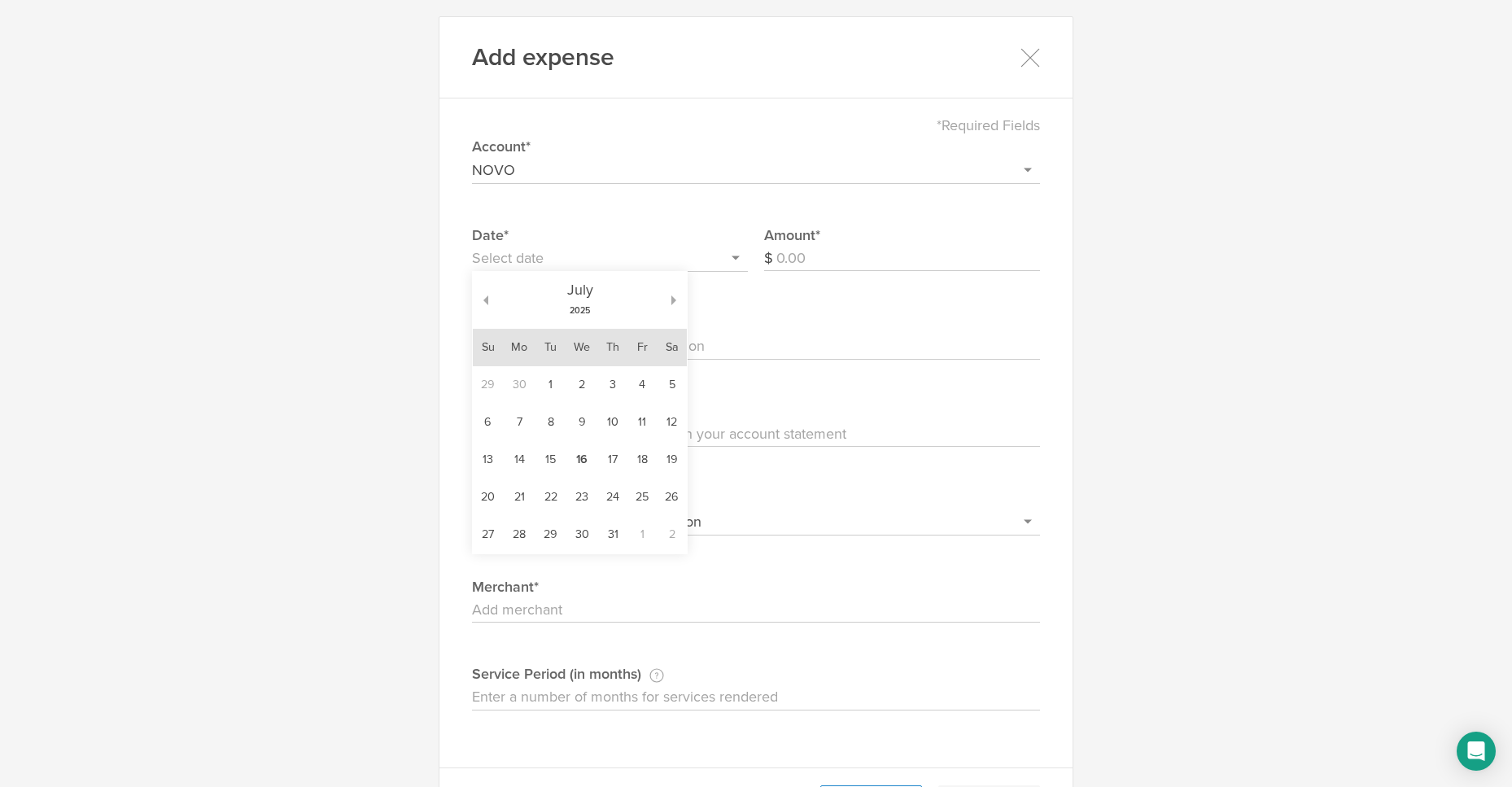 click at bounding box center (610, 259) 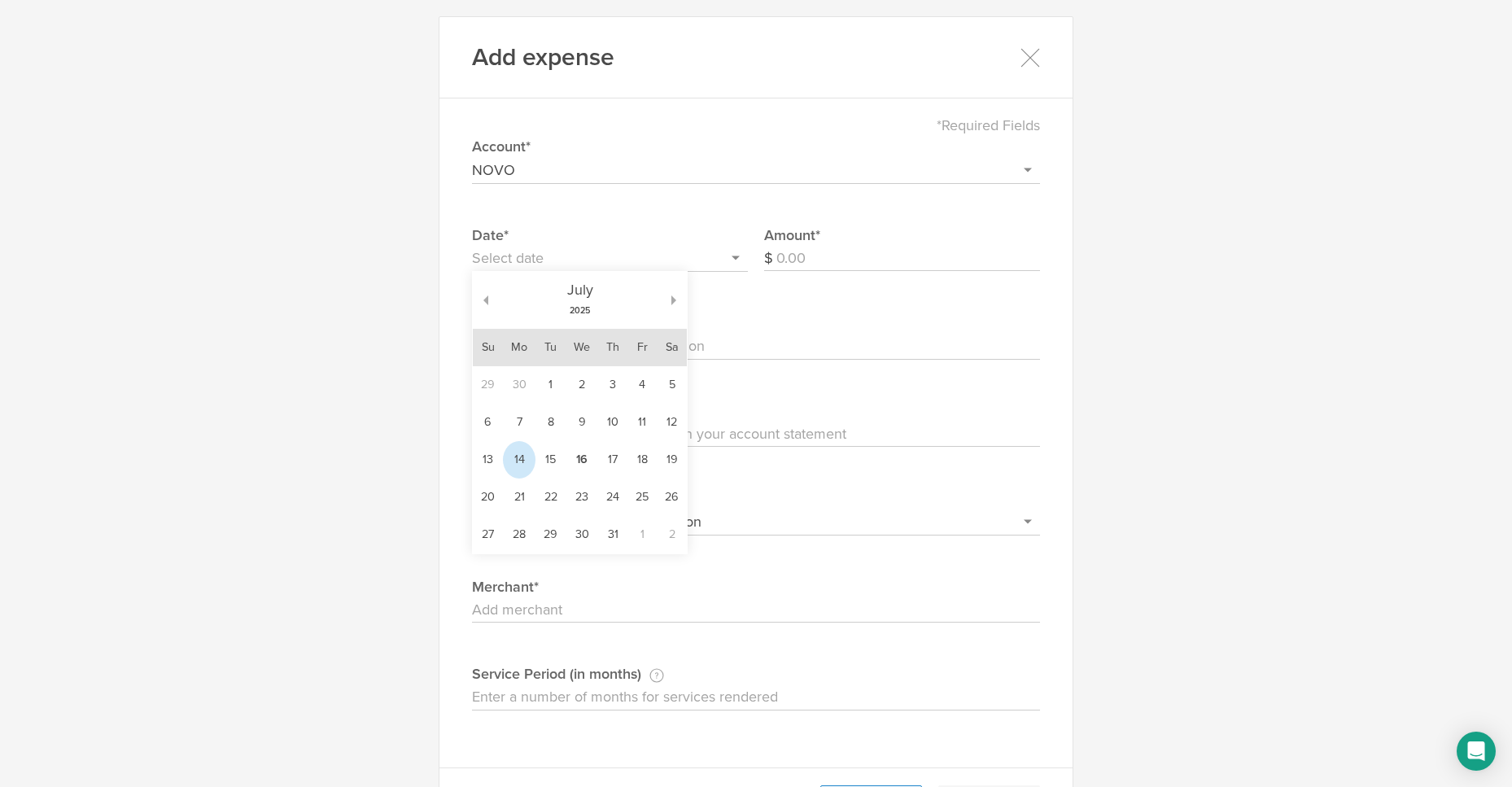 click on "14" at bounding box center (519, 460) 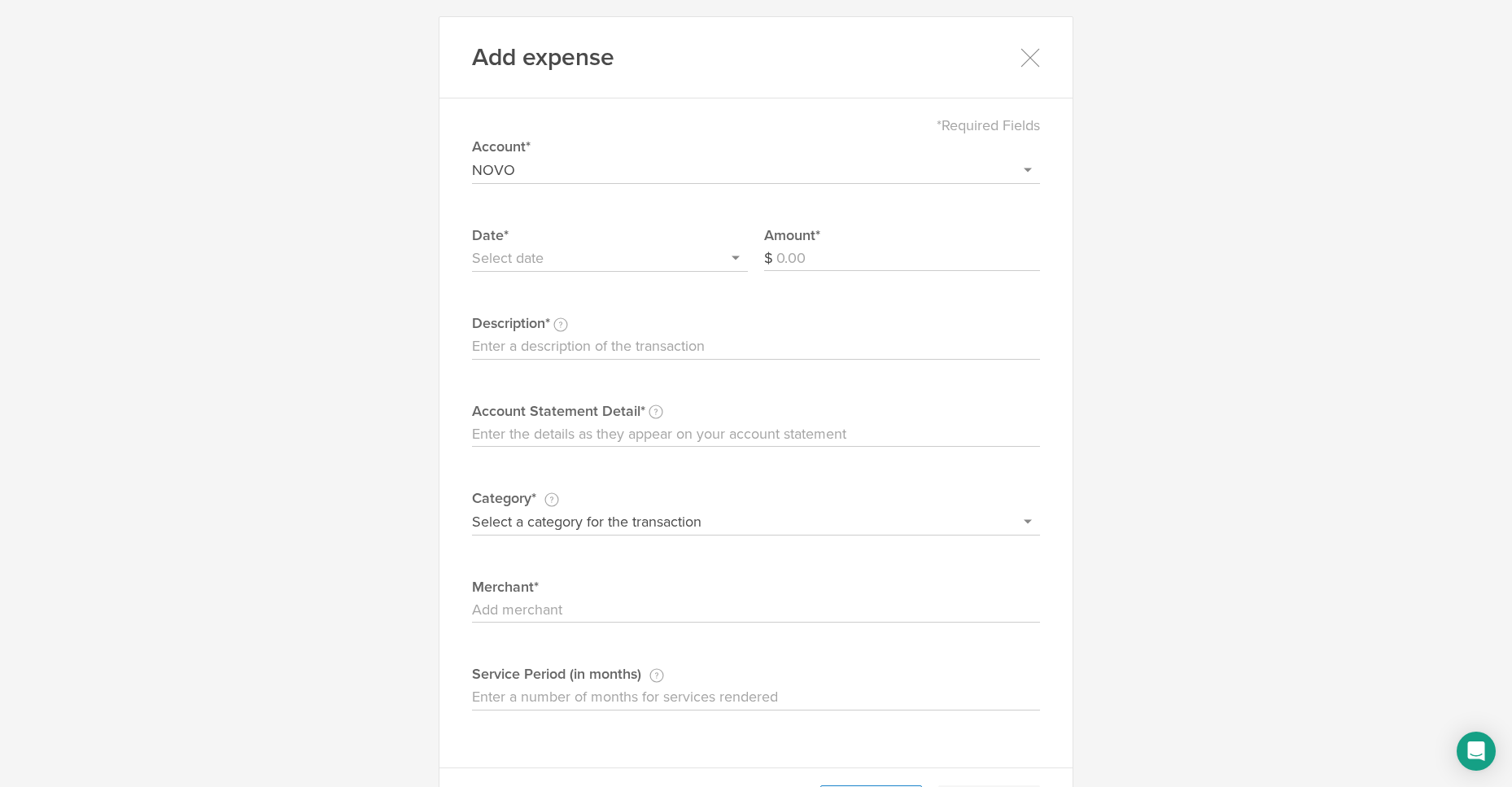 type on "[DATE]" 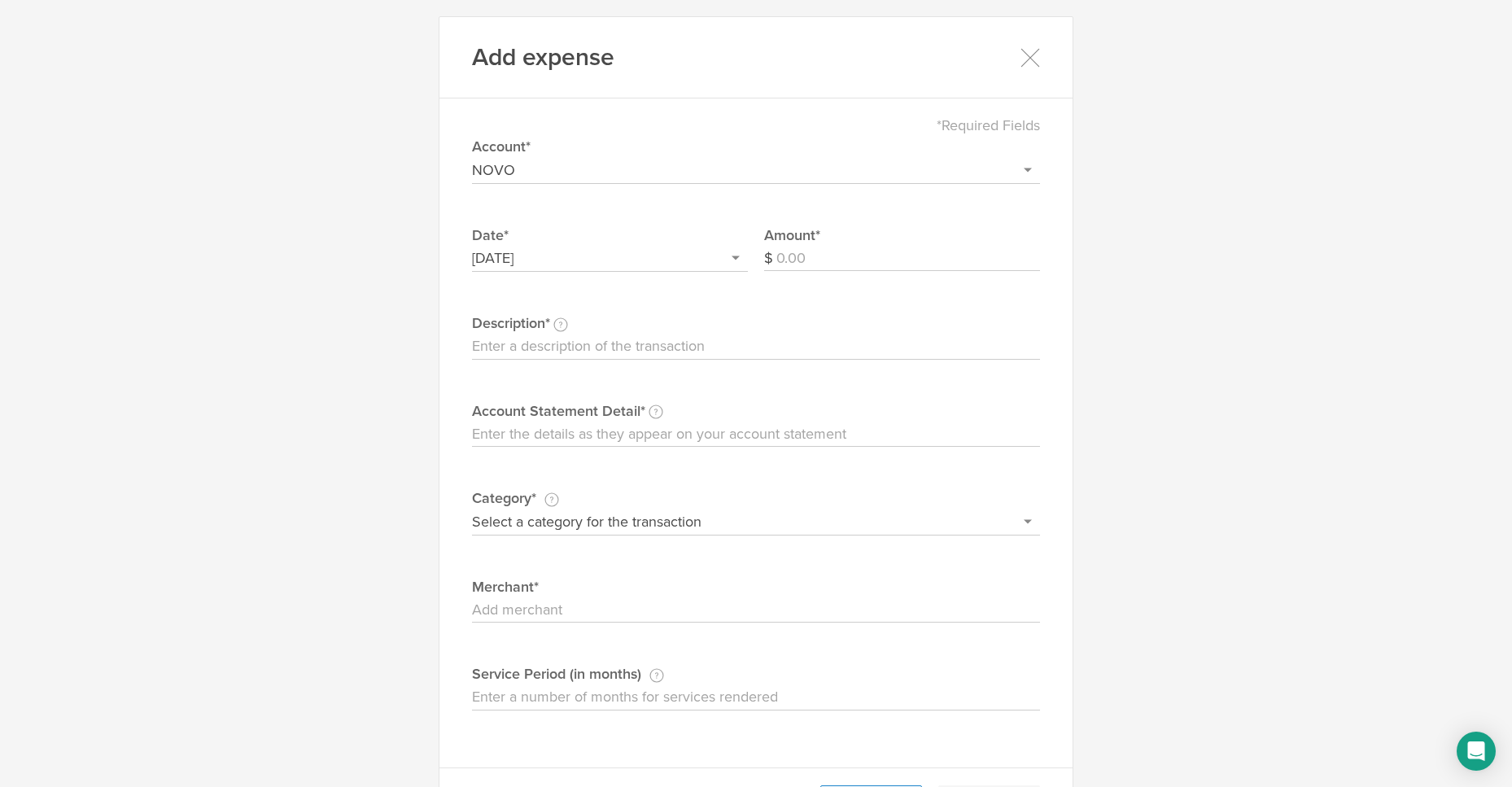 click on "Amount" at bounding box center (908, 259) 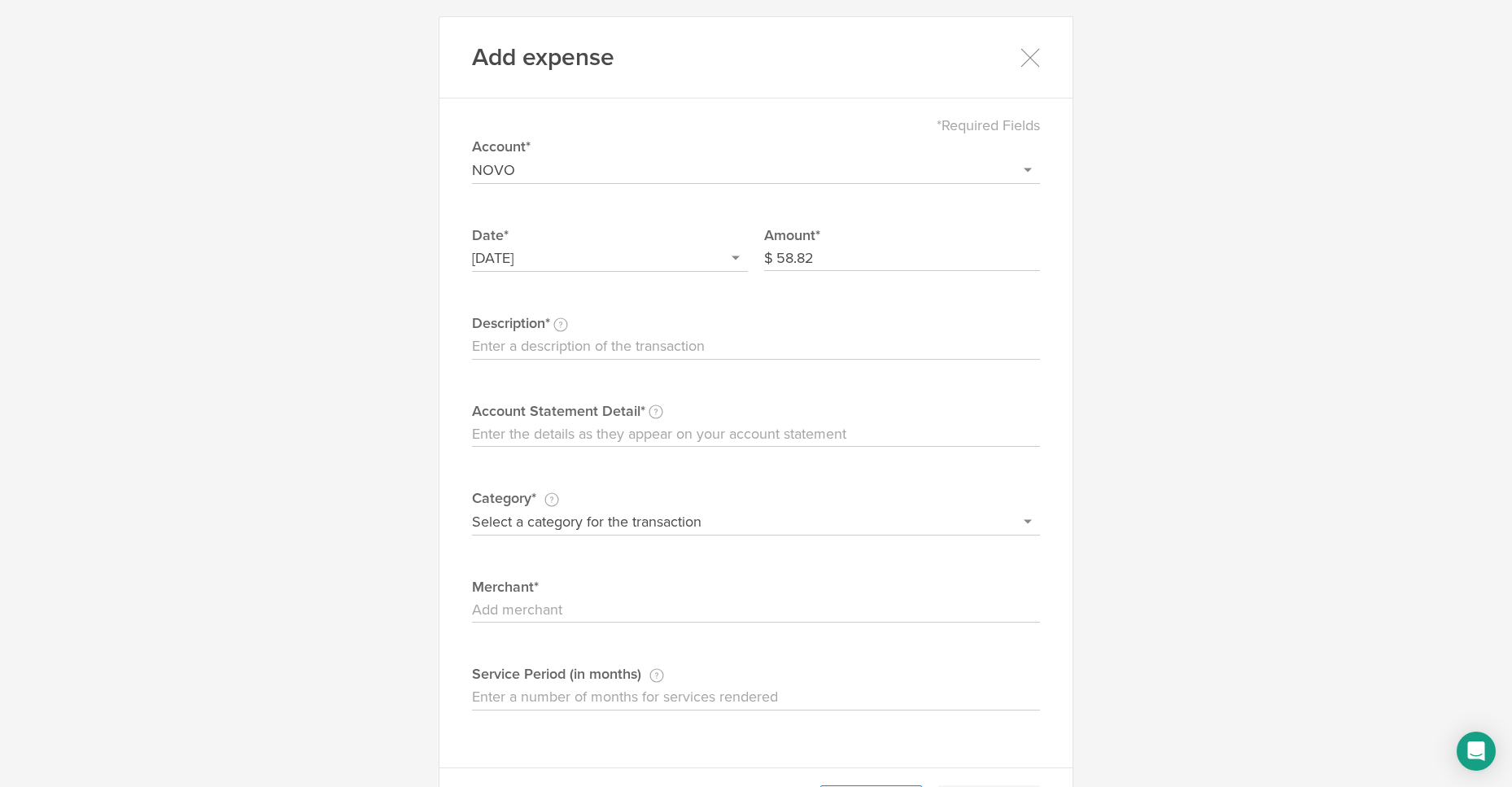 type on "58.82" 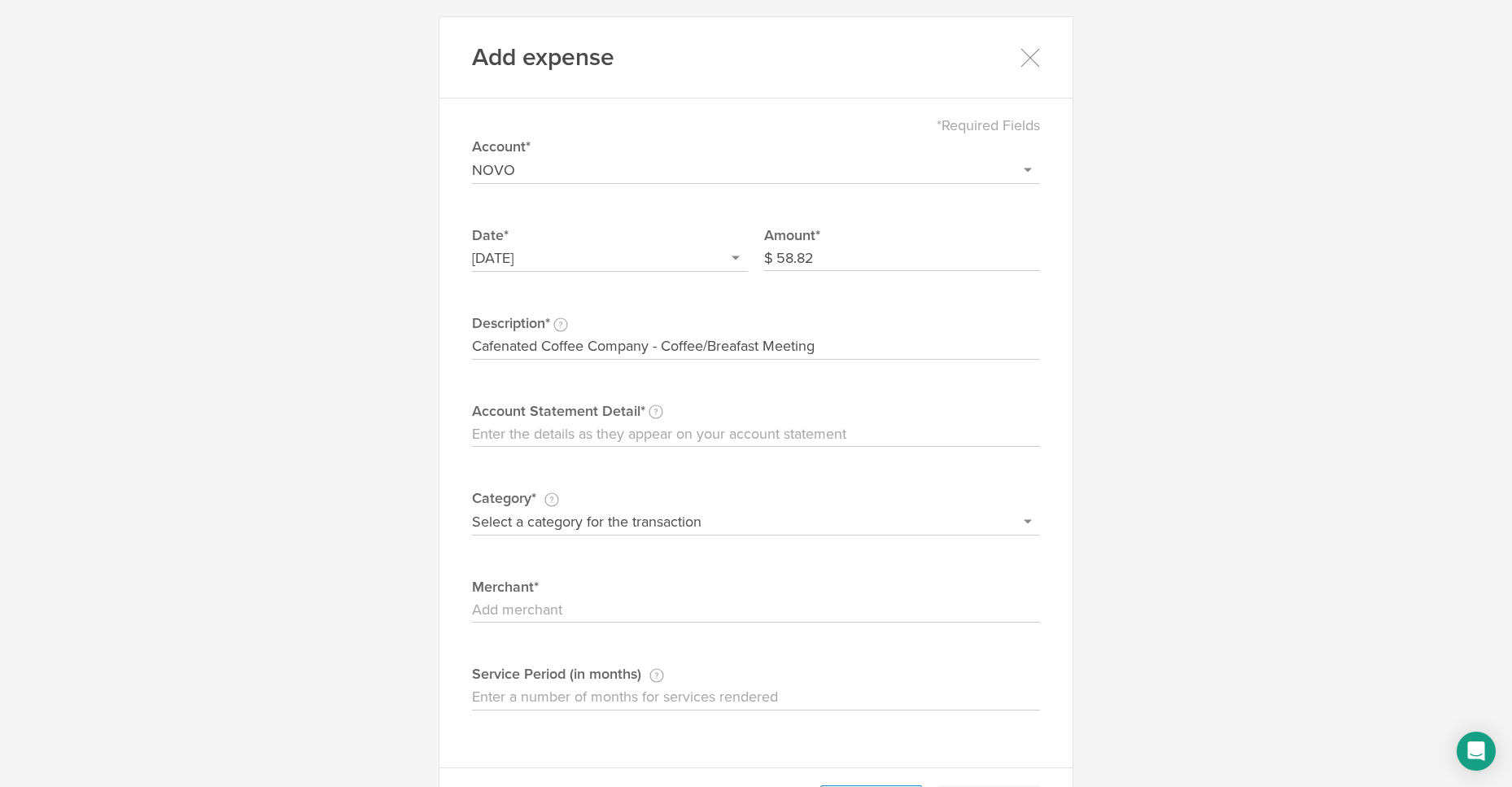 click on "Cafenated Coffee Company - Coffee/Breafast Meeting" at bounding box center [756, 347] 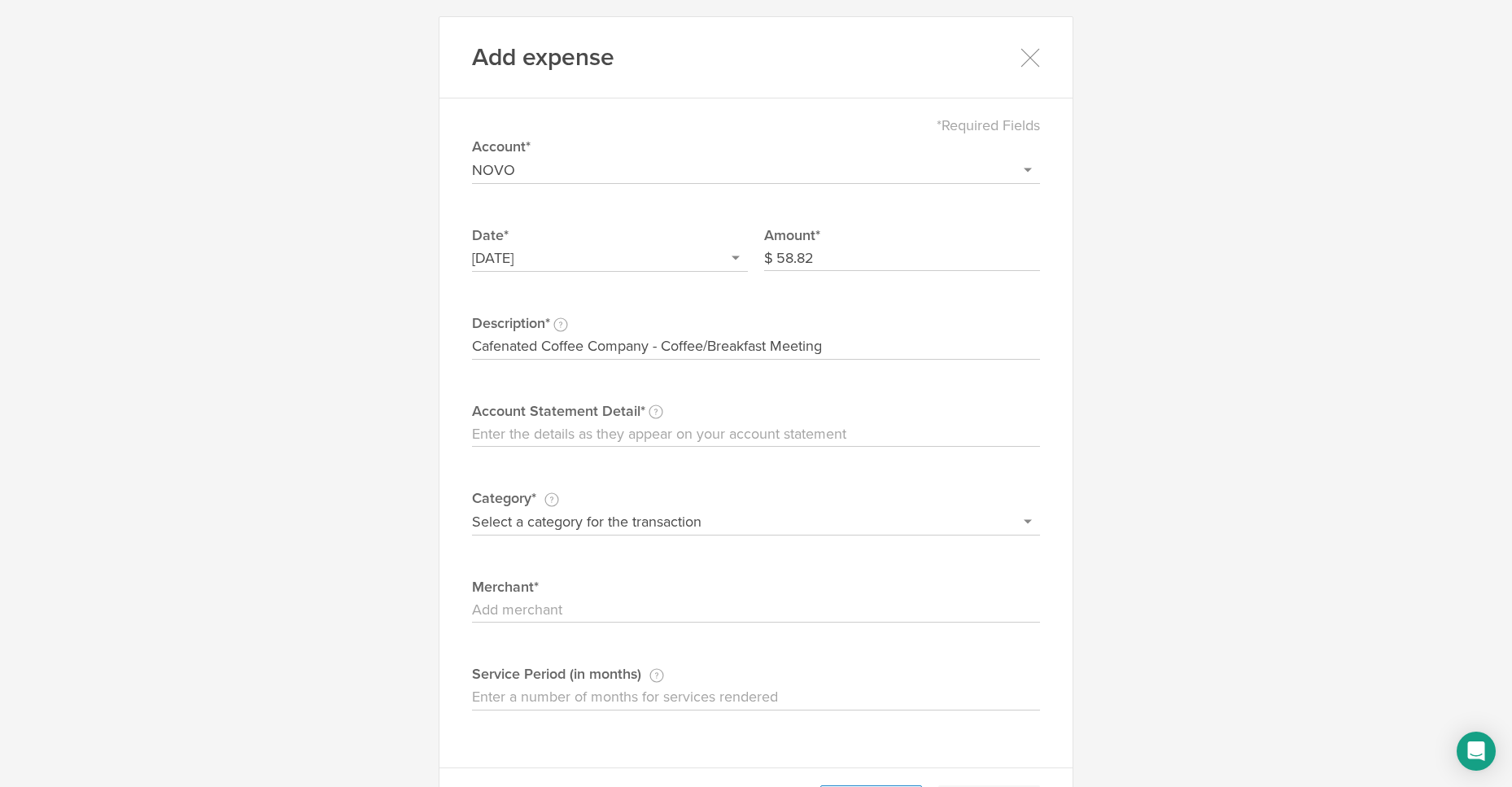 click on "Cafenated Coffee Company - Coffee/Breakfast Meeting" at bounding box center [756, 347] 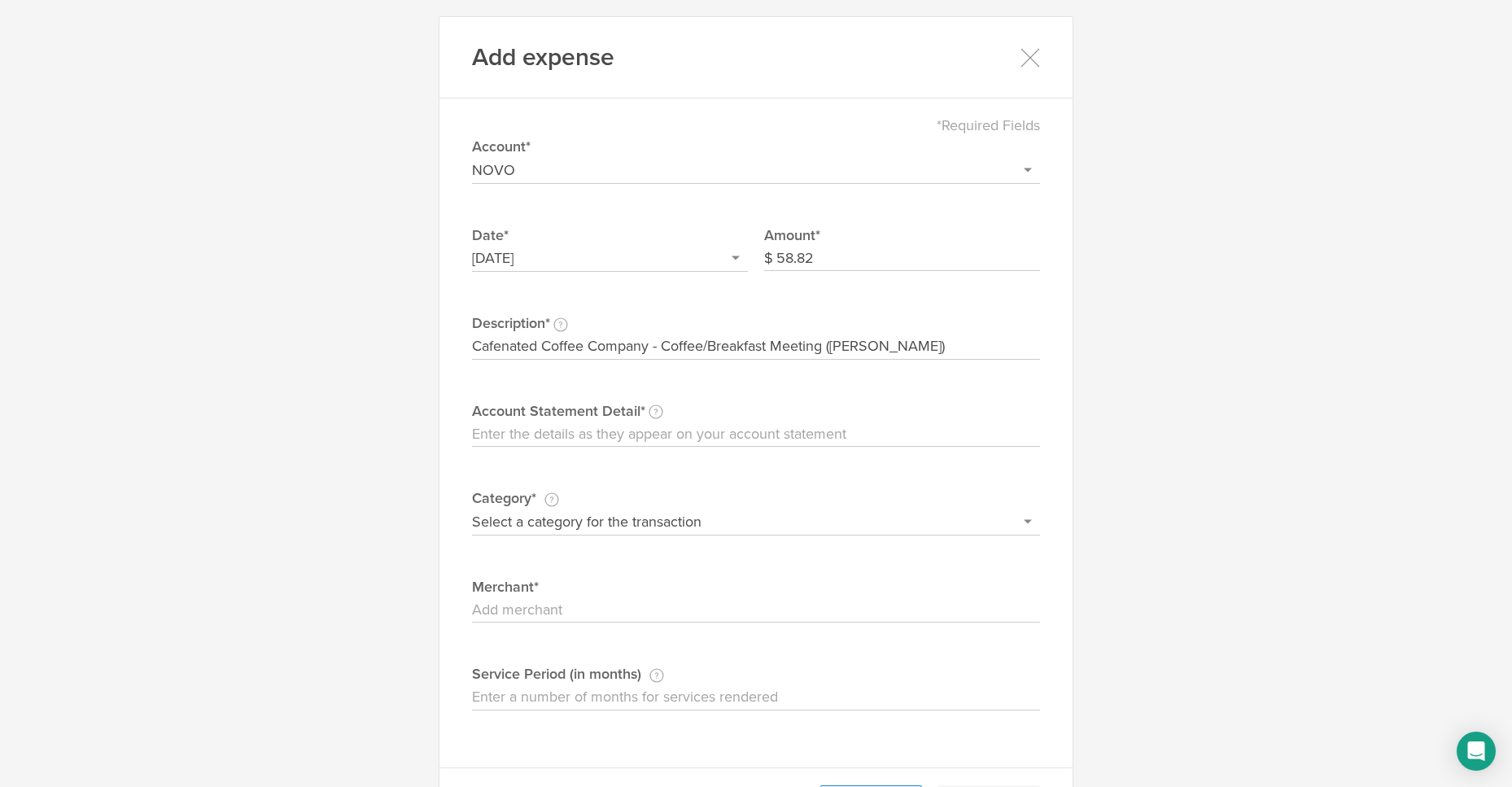 type on "Cafenated Coffee Company - Coffee/Breakfast Meeting ([PERSON_NAME])" 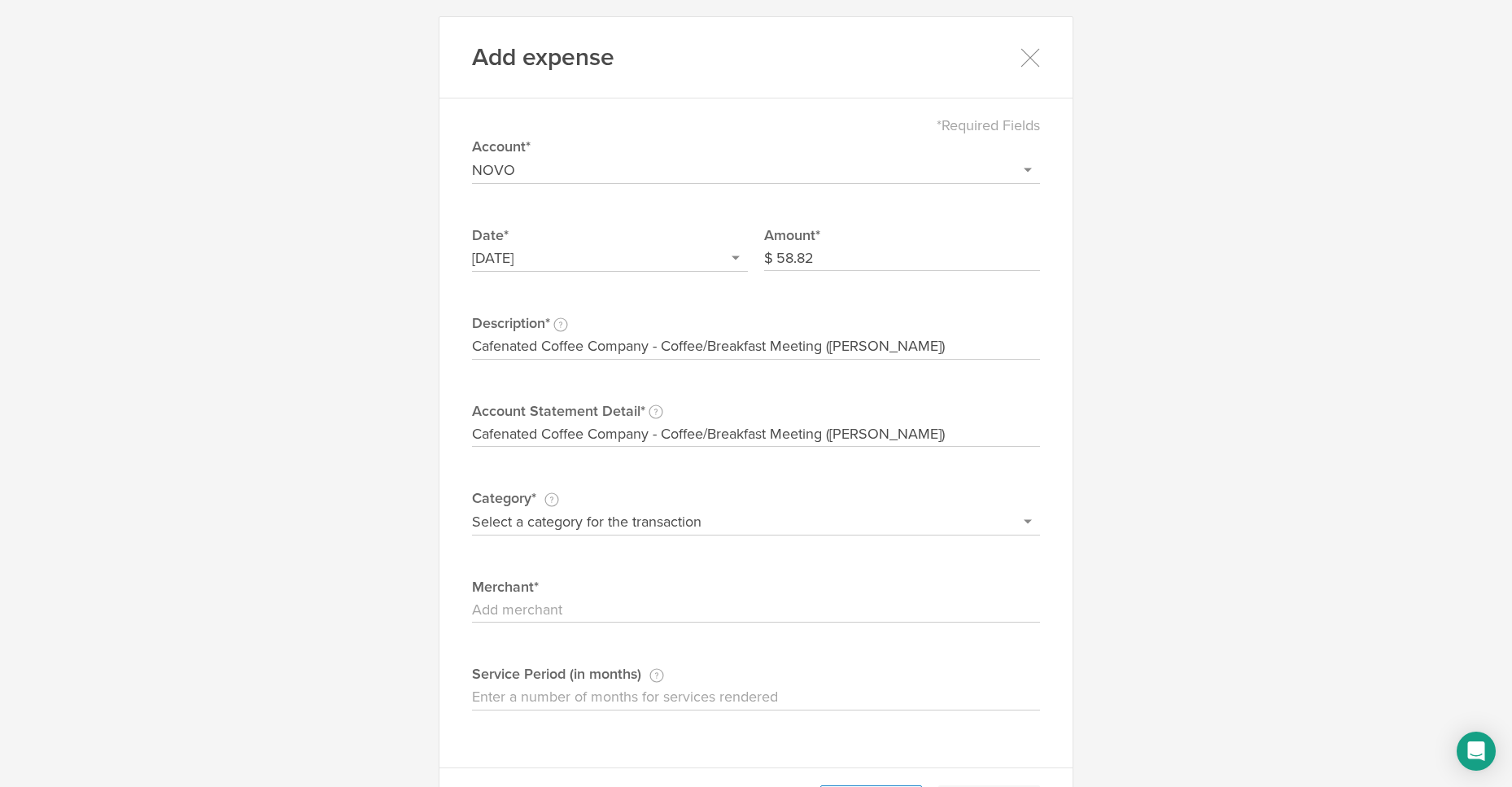 type on "Cafenated Coffee Company - Coffee/Breakfast Meeting ([PERSON_NAME])" 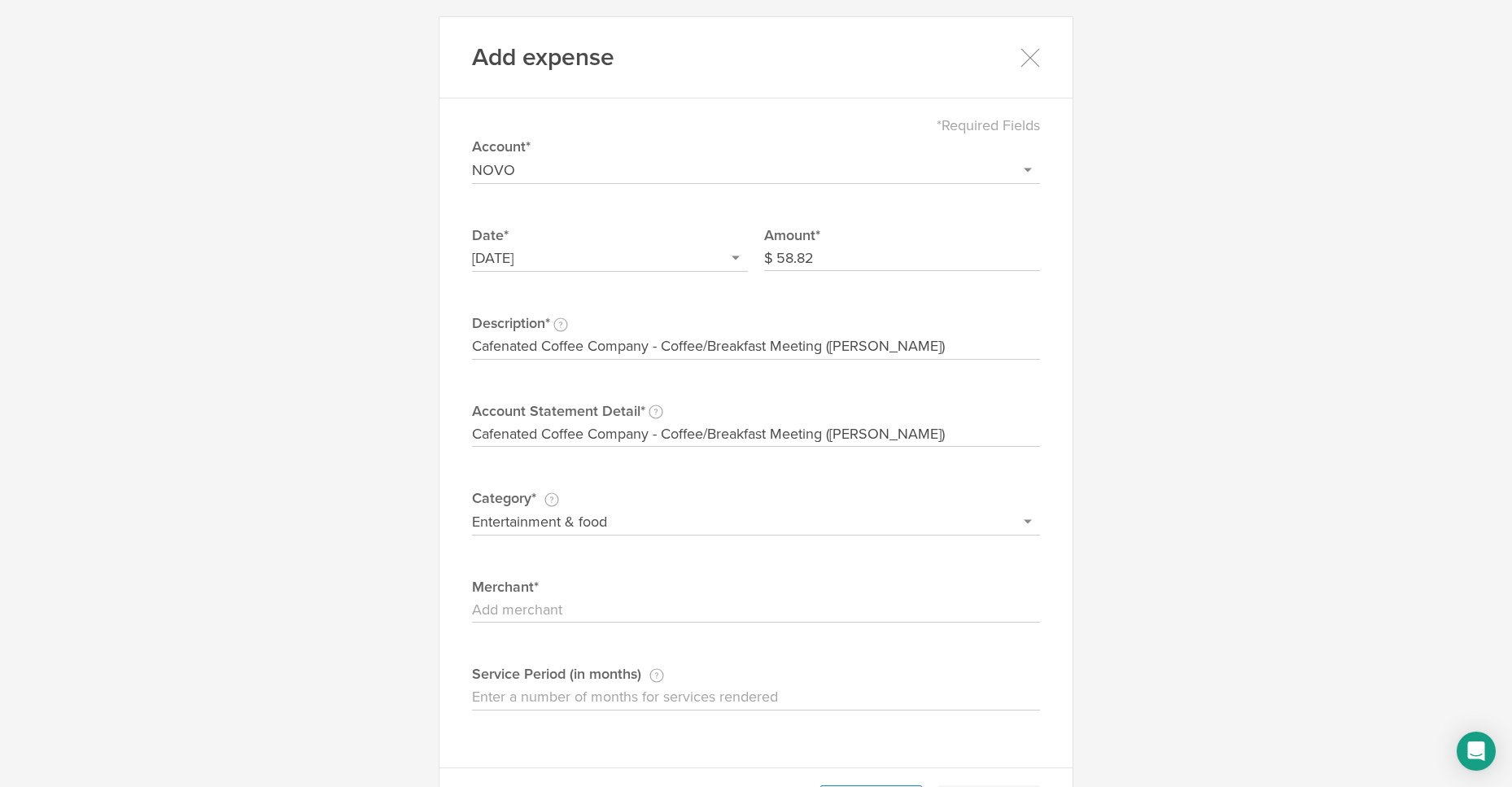 click on "Entertainment & food" at bounding box center (0, 0) 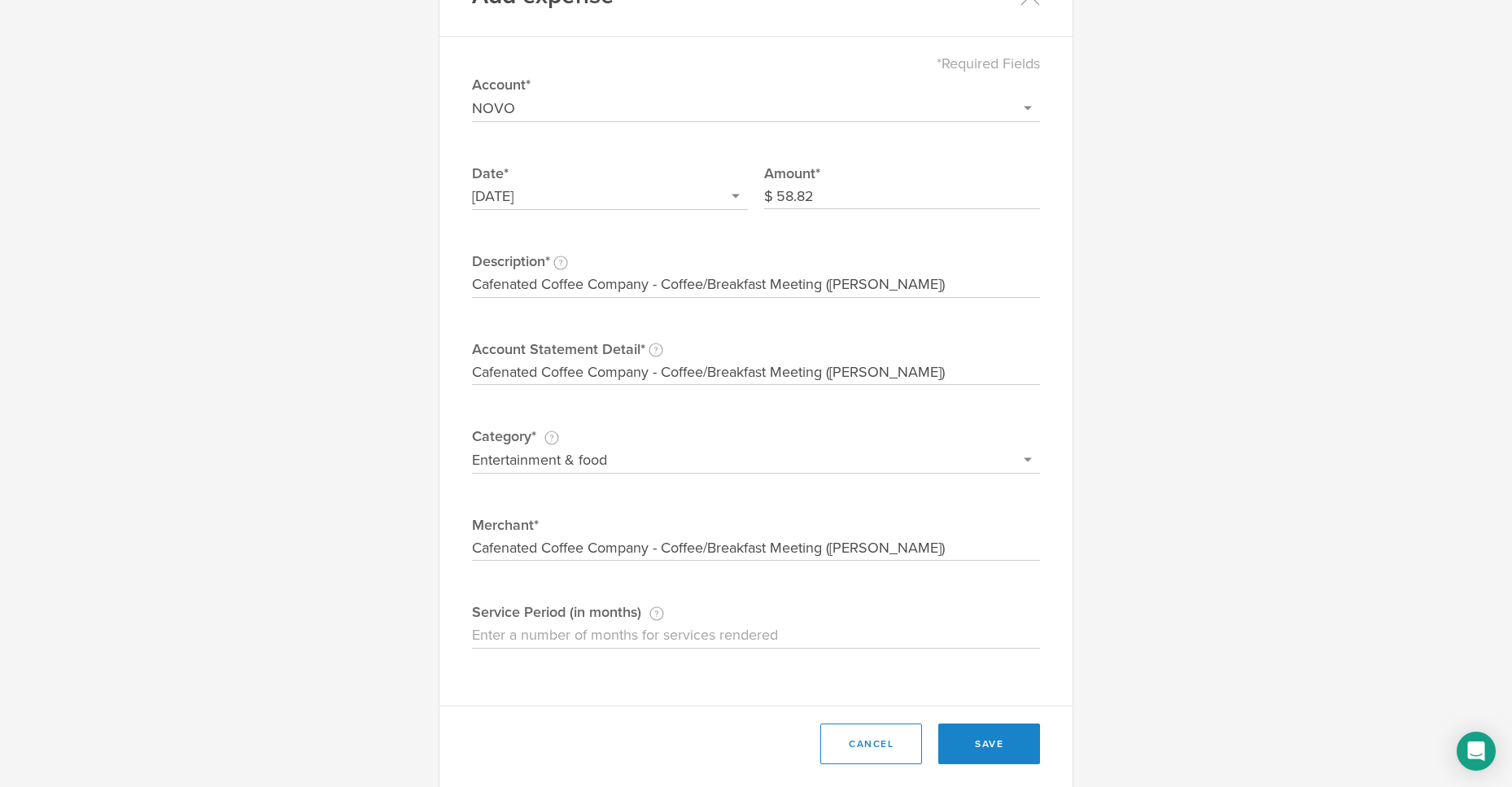 scroll, scrollTop: 89, scrollLeft: 0, axis: vertical 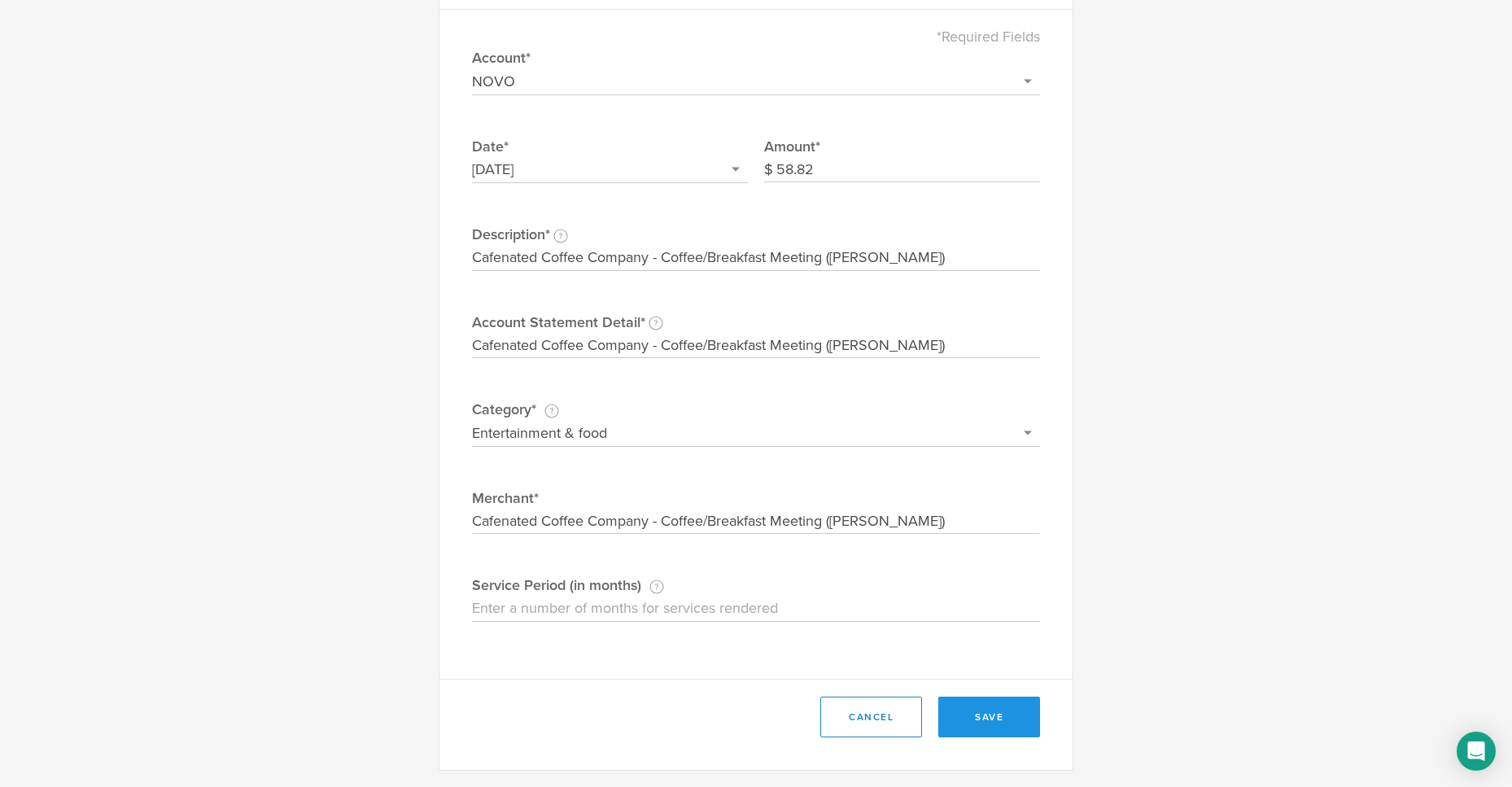 type on "Cafenated Coffee Company - Coffee/Breakfast Meeting ([PERSON_NAME])" 